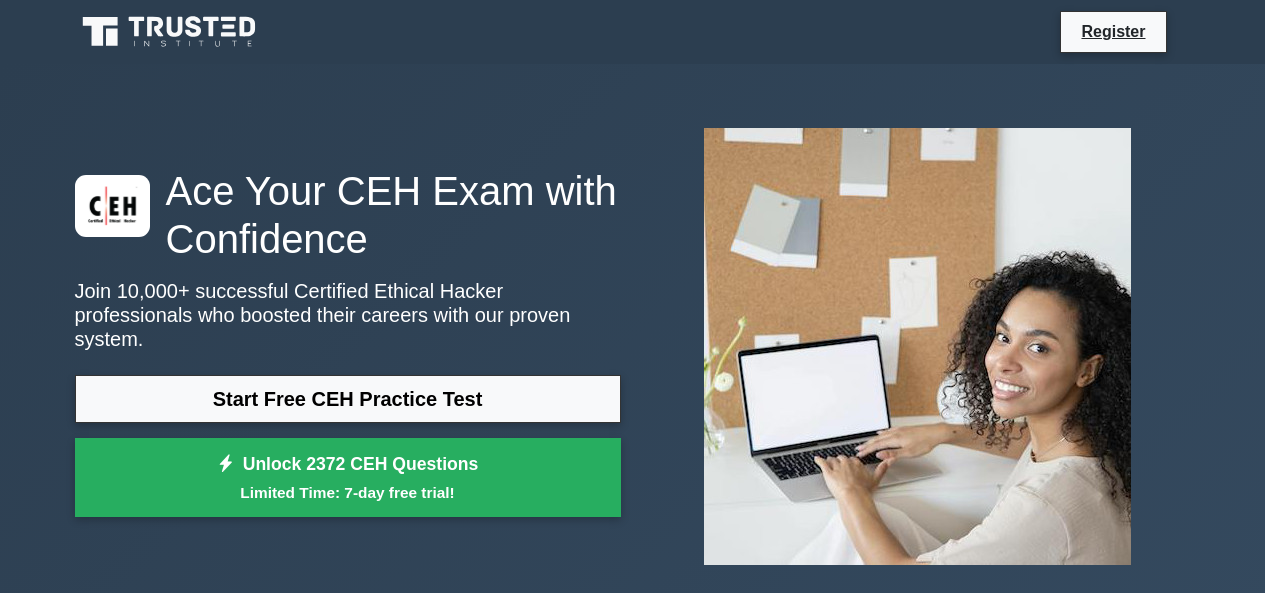 scroll, scrollTop: 0, scrollLeft: 0, axis: both 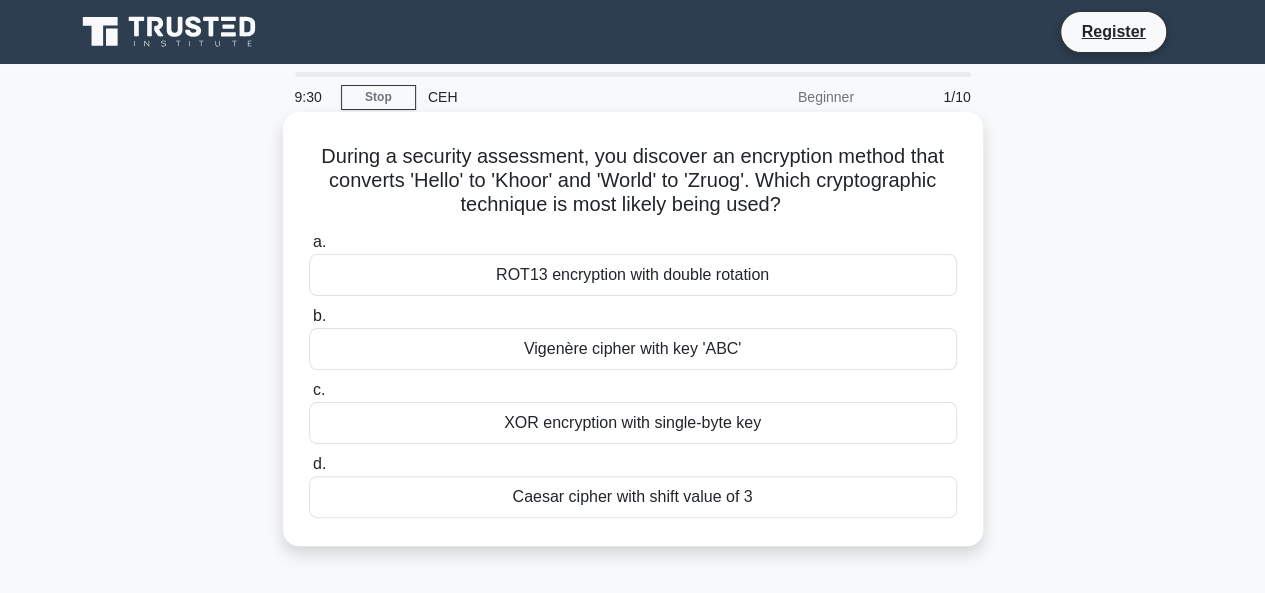 click on "ROT13 encryption with double rotation" at bounding box center [633, 275] 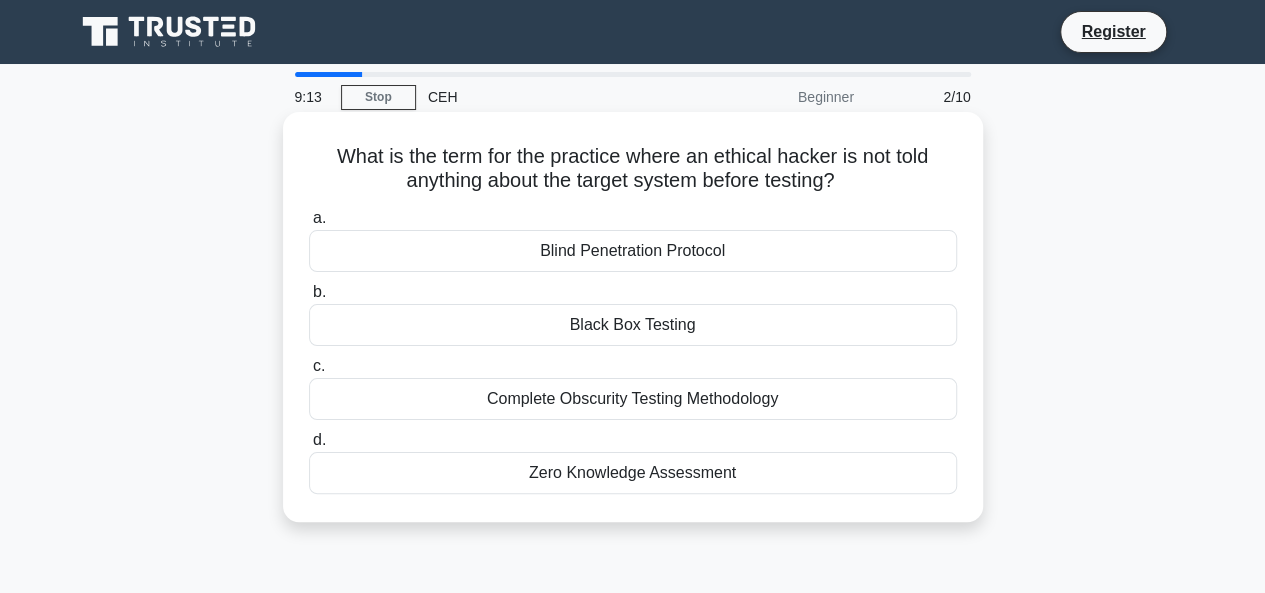 click on "Blind Penetration Protocol" at bounding box center [633, 251] 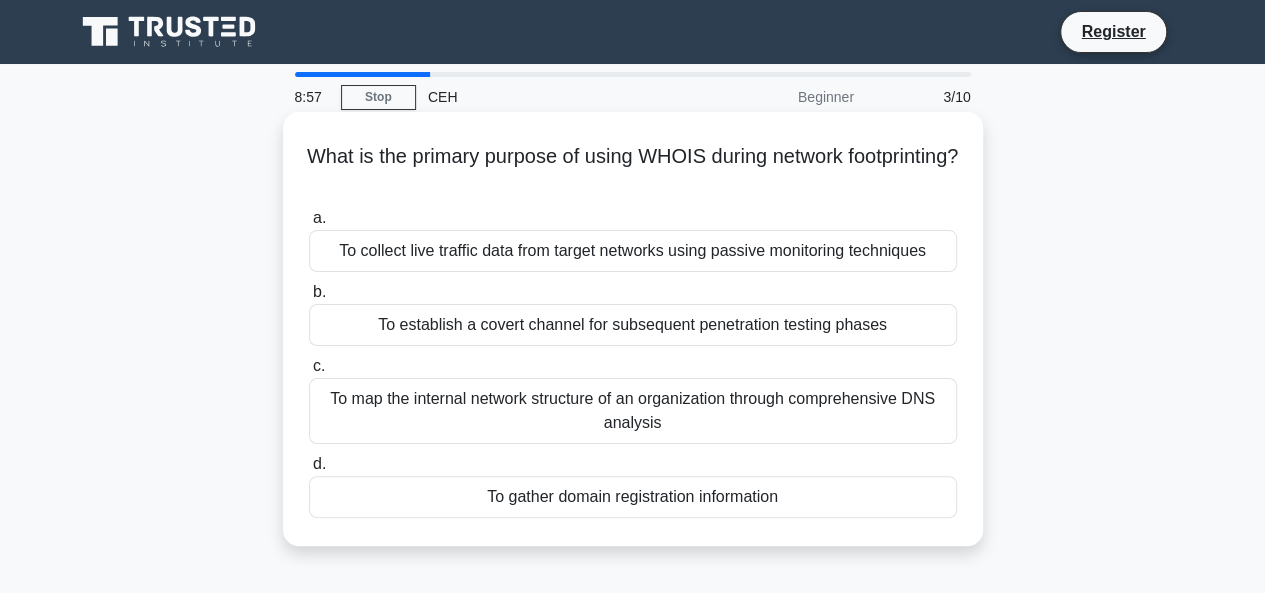 click on "To gather domain registration information" at bounding box center [633, 497] 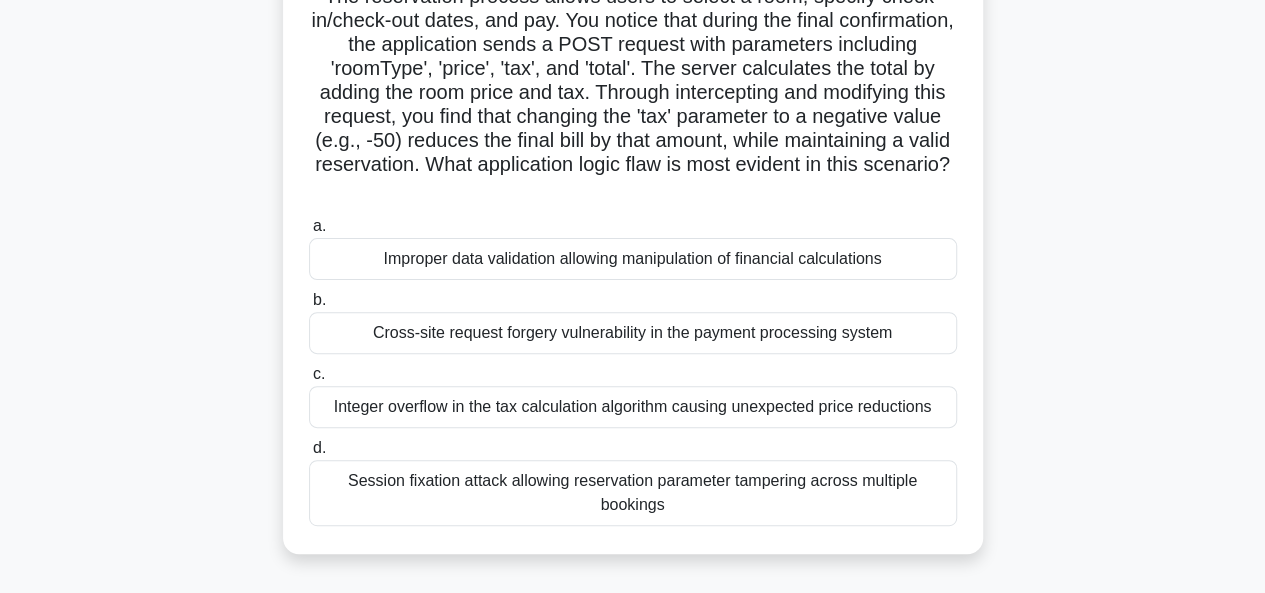 scroll, scrollTop: 190, scrollLeft: 0, axis: vertical 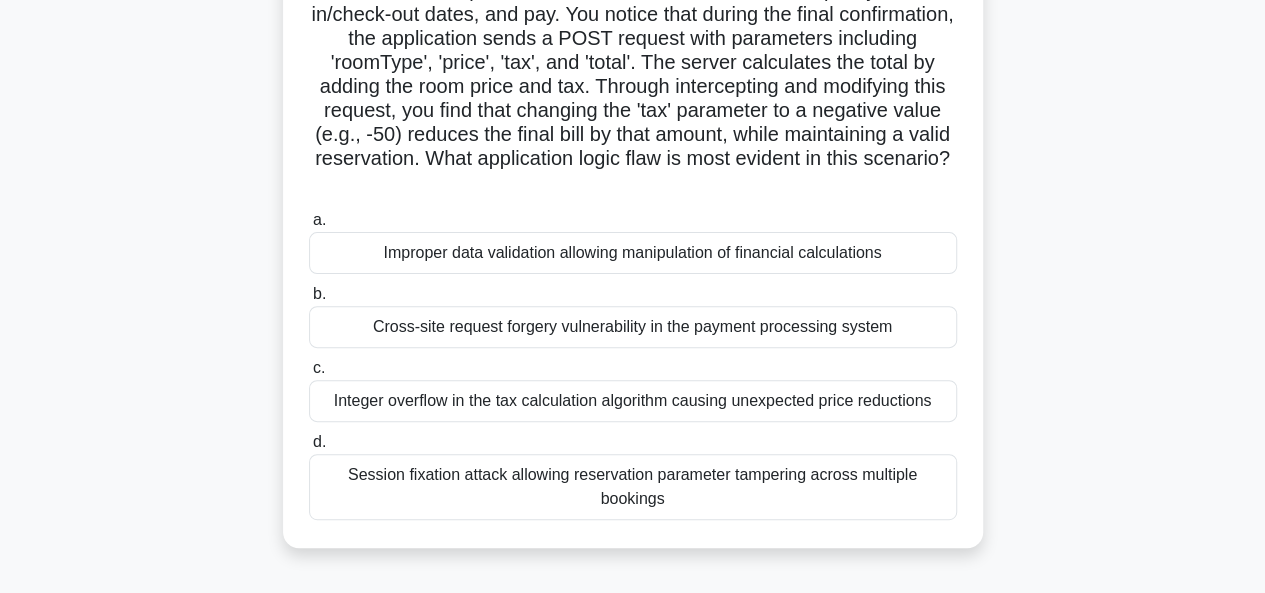 click on "Session fixation attack allowing reservation parameter tampering across multiple bookings" at bounding box center [633, 487] 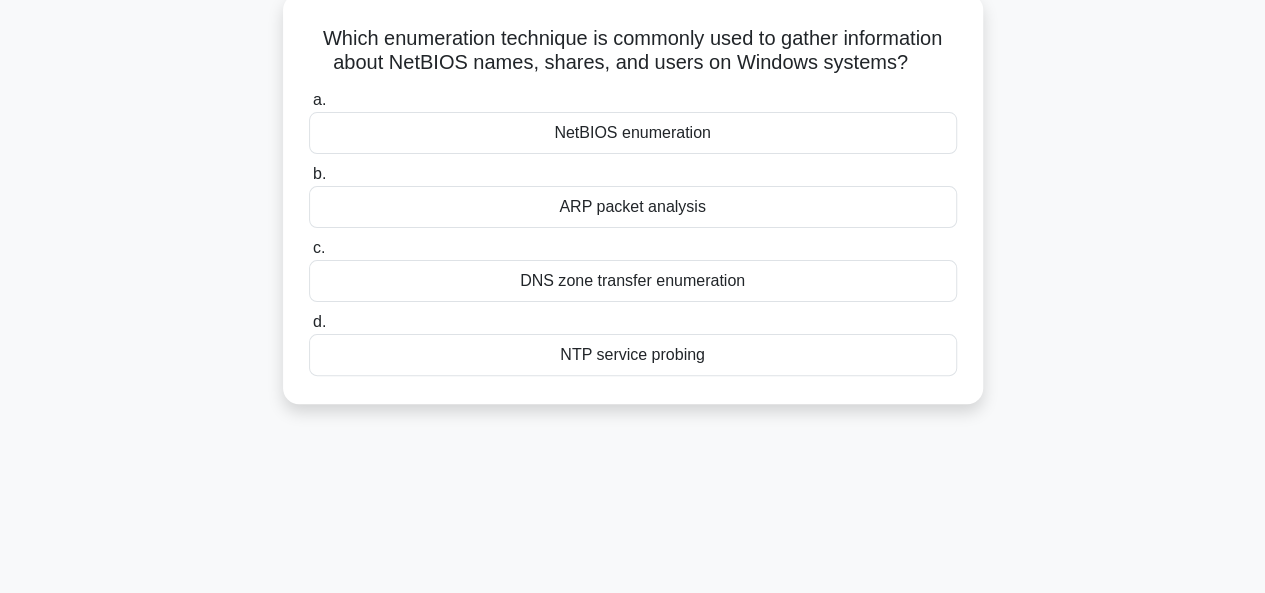 scroll, scrollTop: 0, scrollLeft: 0, axis: both 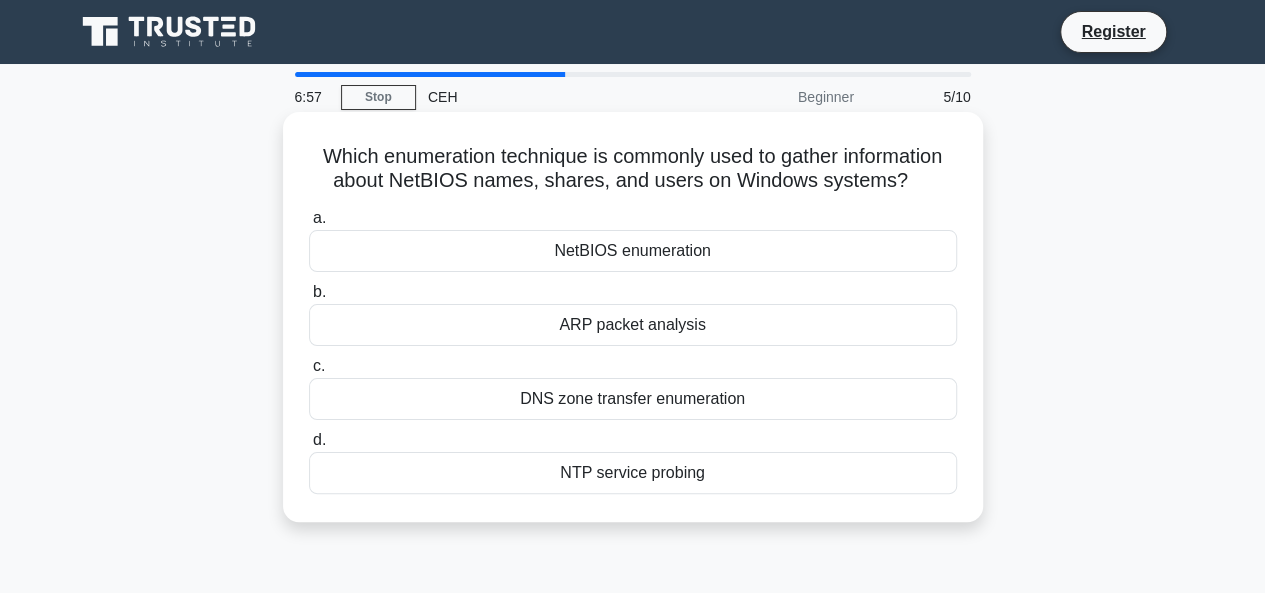 click on "NetBIOS enumeration" at bounding box center [633, 251] 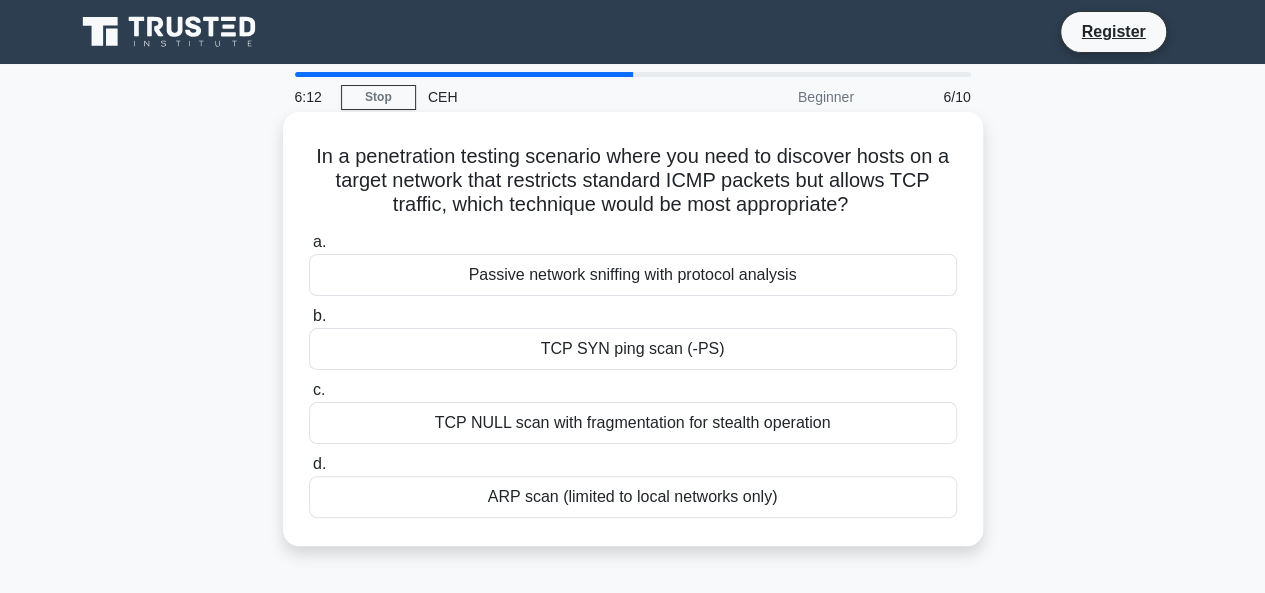 click on "TCP NULL scan with fragmentation for stealth operation" at bounding box center [633, 423] 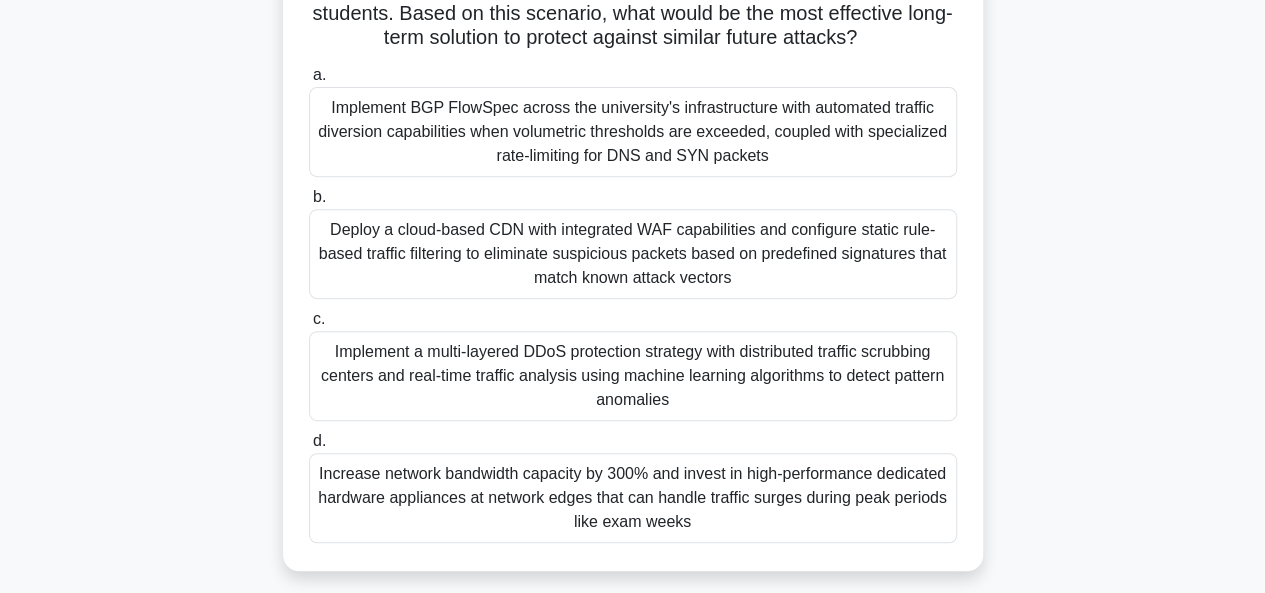 scroll, scrollTop: 380, scrollLeft: 0, axis: vertical 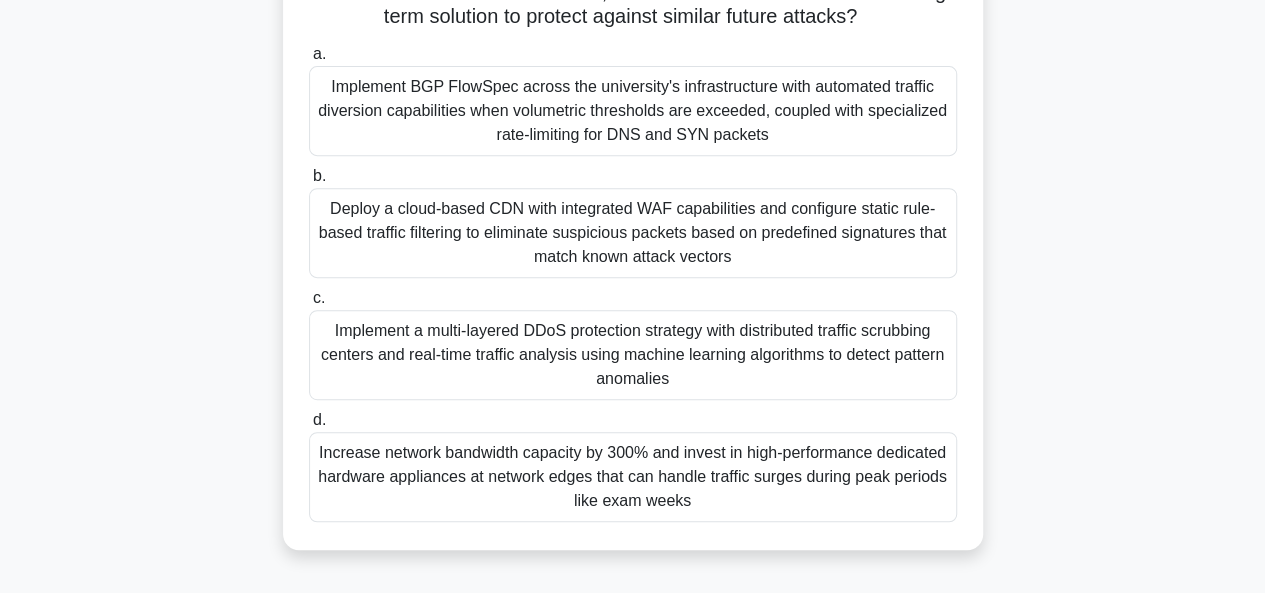 click on "Implement a multi-layered DDoS protection strategy with distributed traffic scrubbing centers and real-time traffic analysis using machine learning algorithms to detect pattern anomalies" at bounding box center (633, 355) 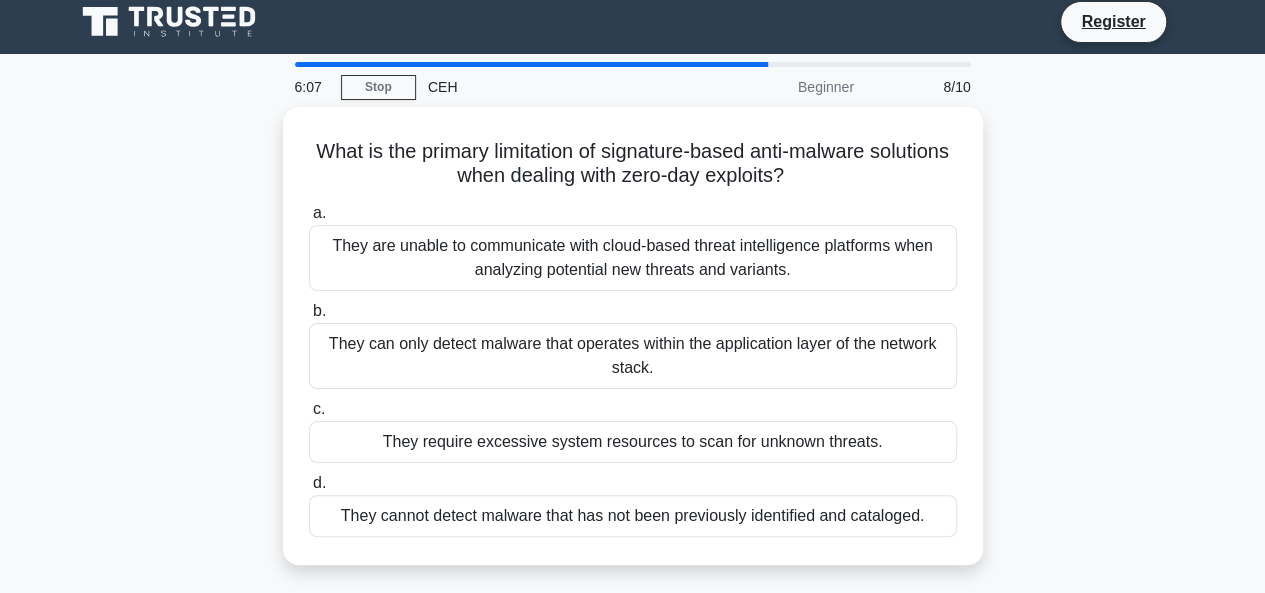 scroll, scrollTop: 0, scrollLeft: 0, axis: both 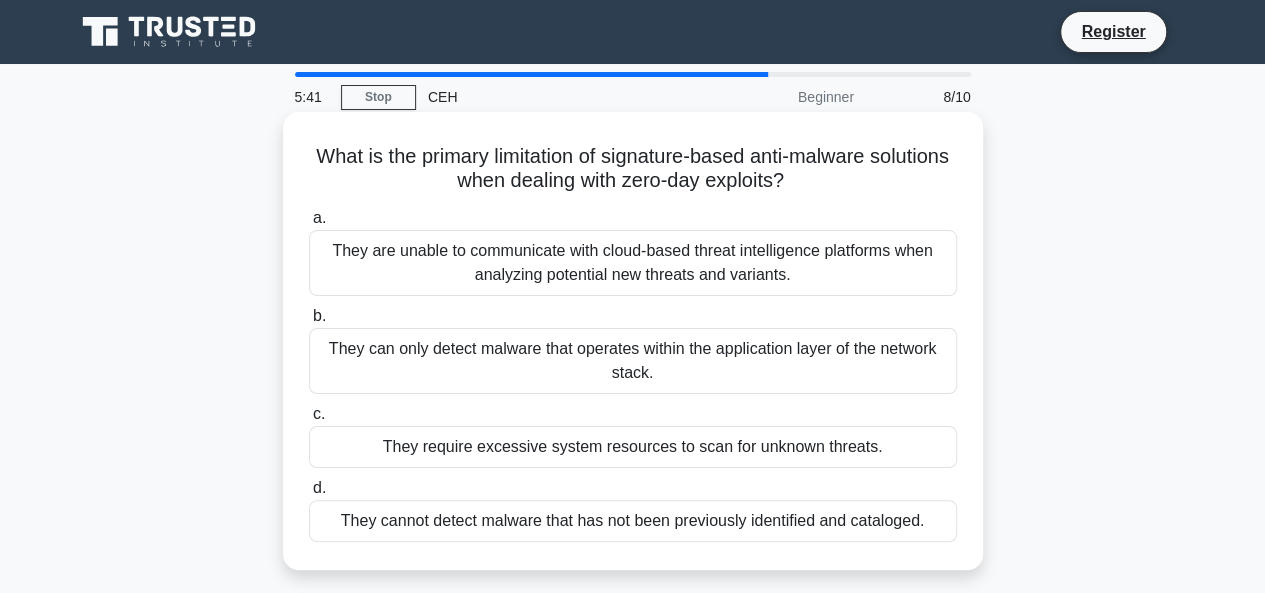 click on "They can only detect malware that operates within the application layer of the network stack." at bounding box center (633, 361) 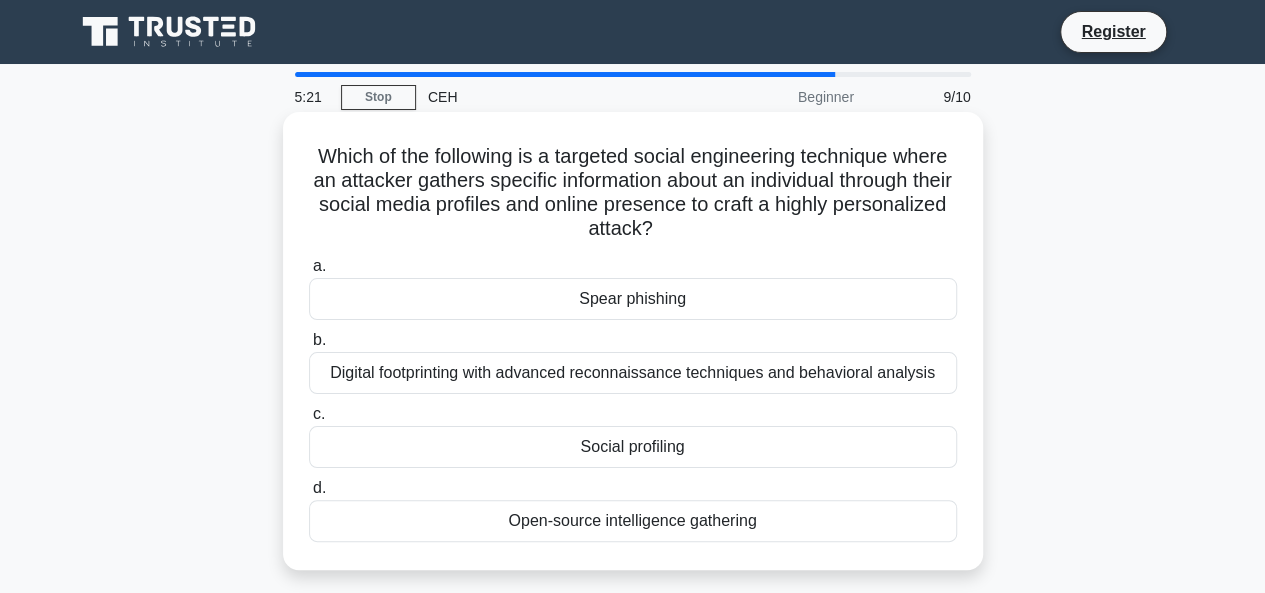 click on "Social profiling" at bounding box center [633, 447] 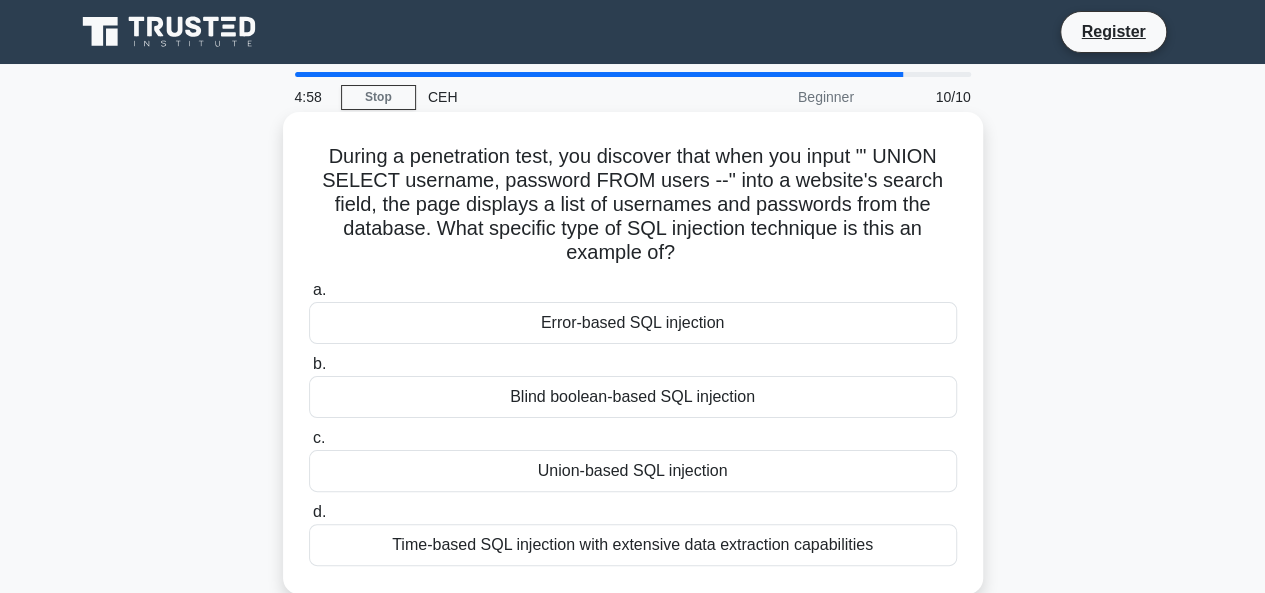click on "Union-based SQL injection" at bounding box center [633, 471] 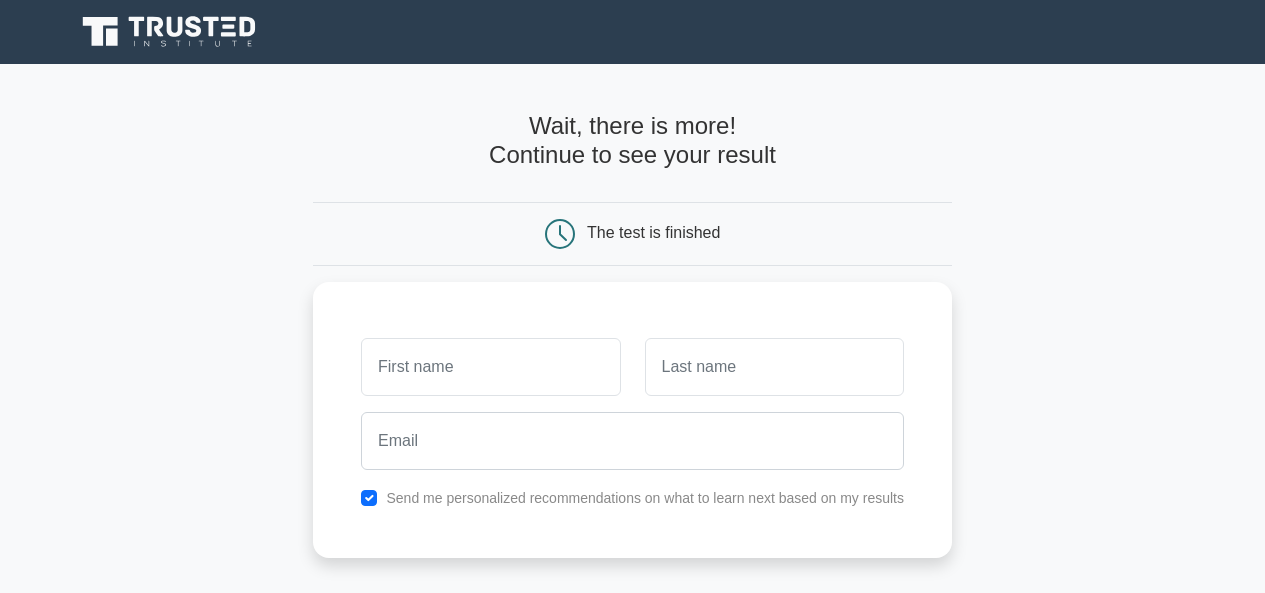 scroll, scrollTop: 0, scrollLeft: 0, axis: both 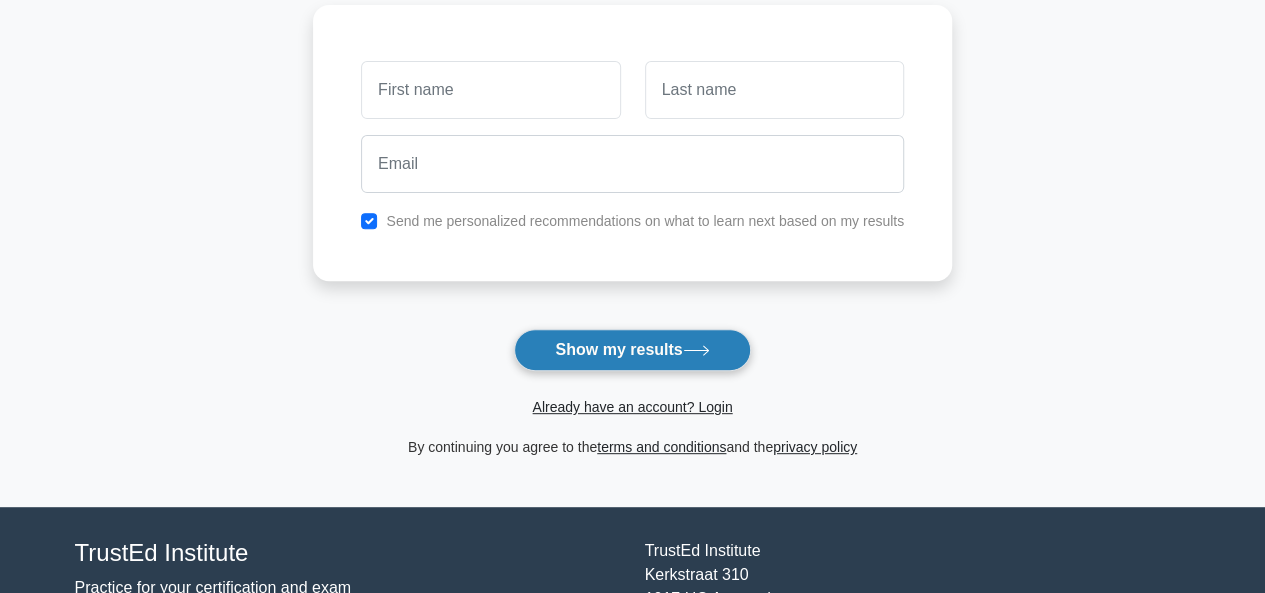 click on "Show my results" at bounding box center (632, 350) 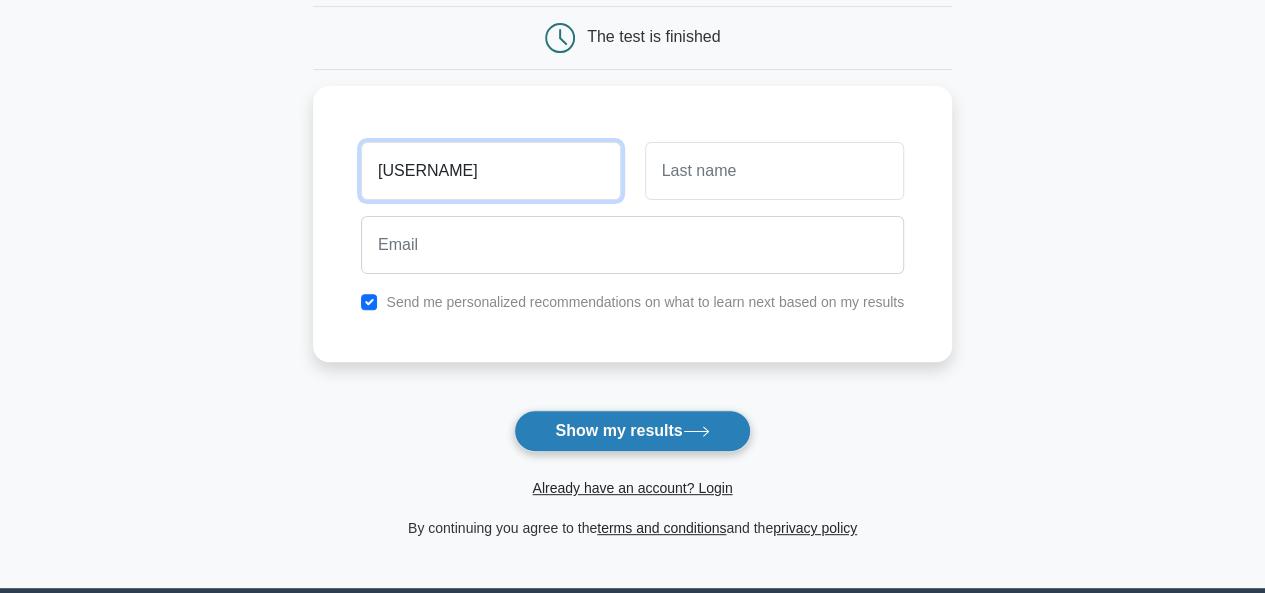 scroll, scrollTop: 191, scrollLeft: 0, axis: vertical 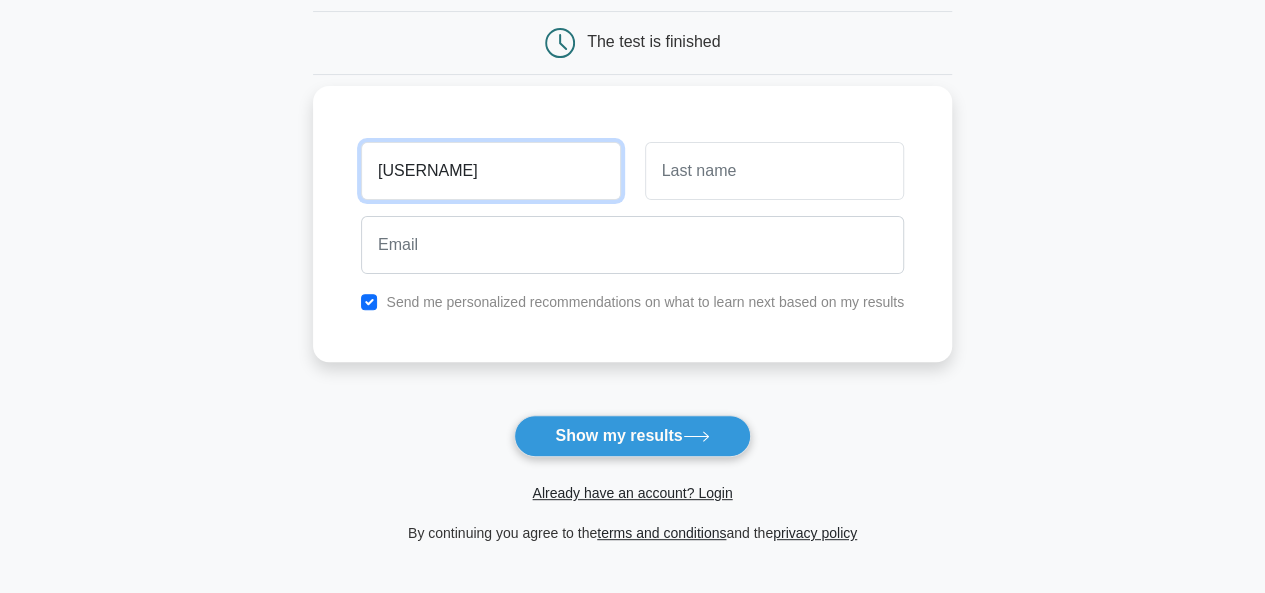 type on "dnod" 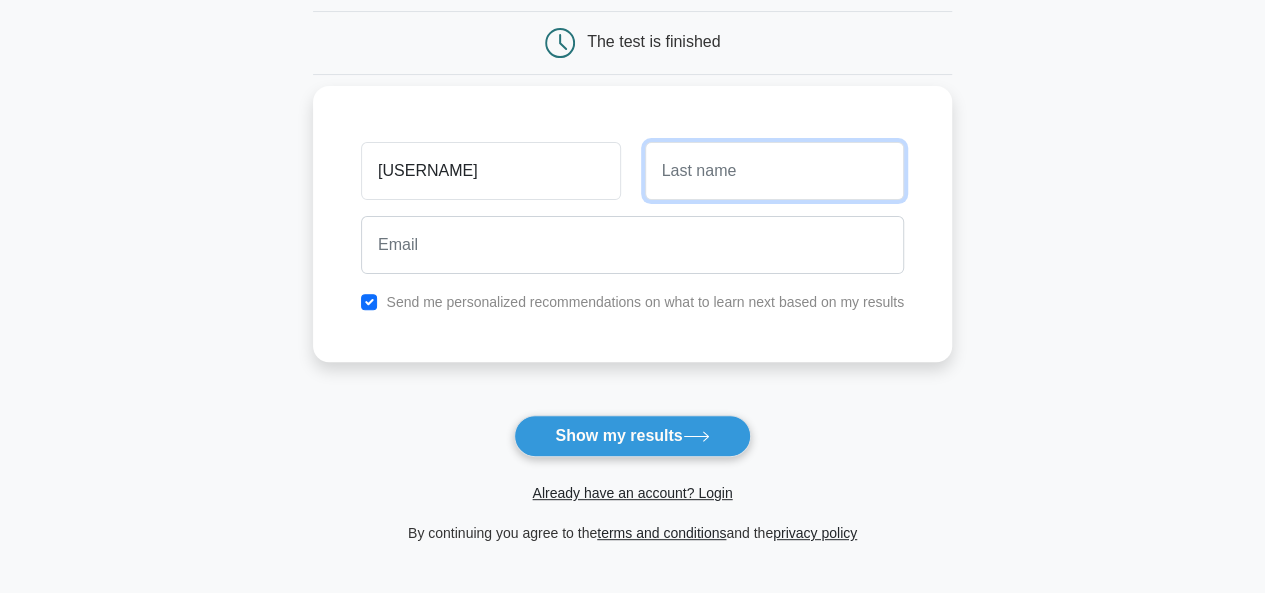 click at bounding box center (774, 171) 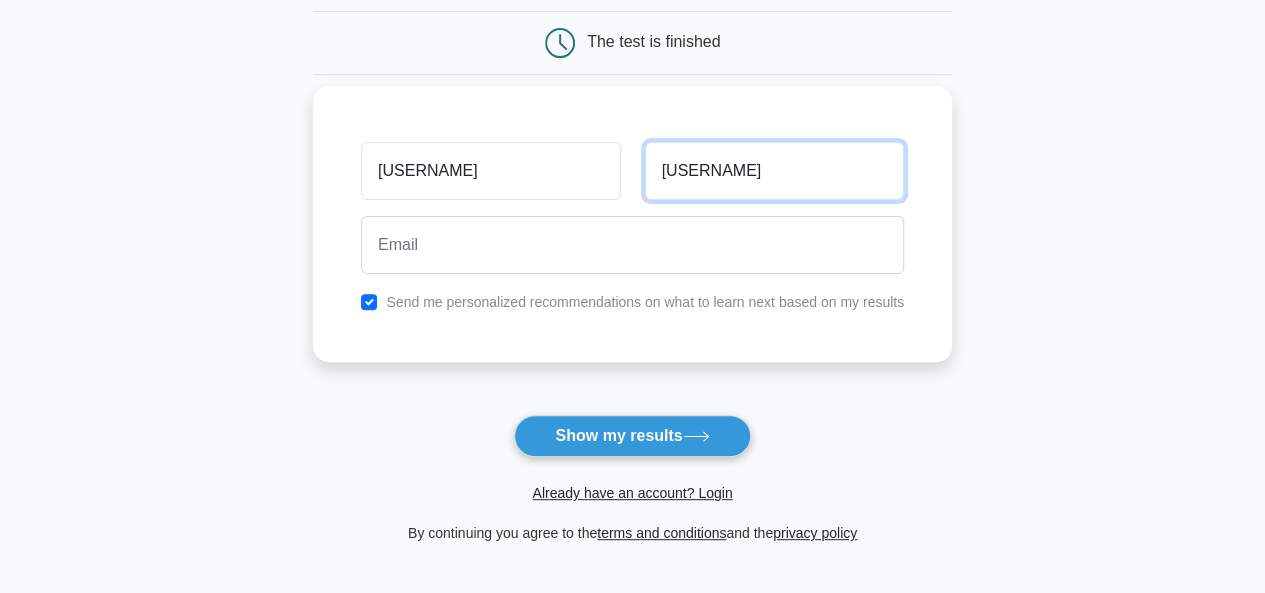 type on "rgeioger" 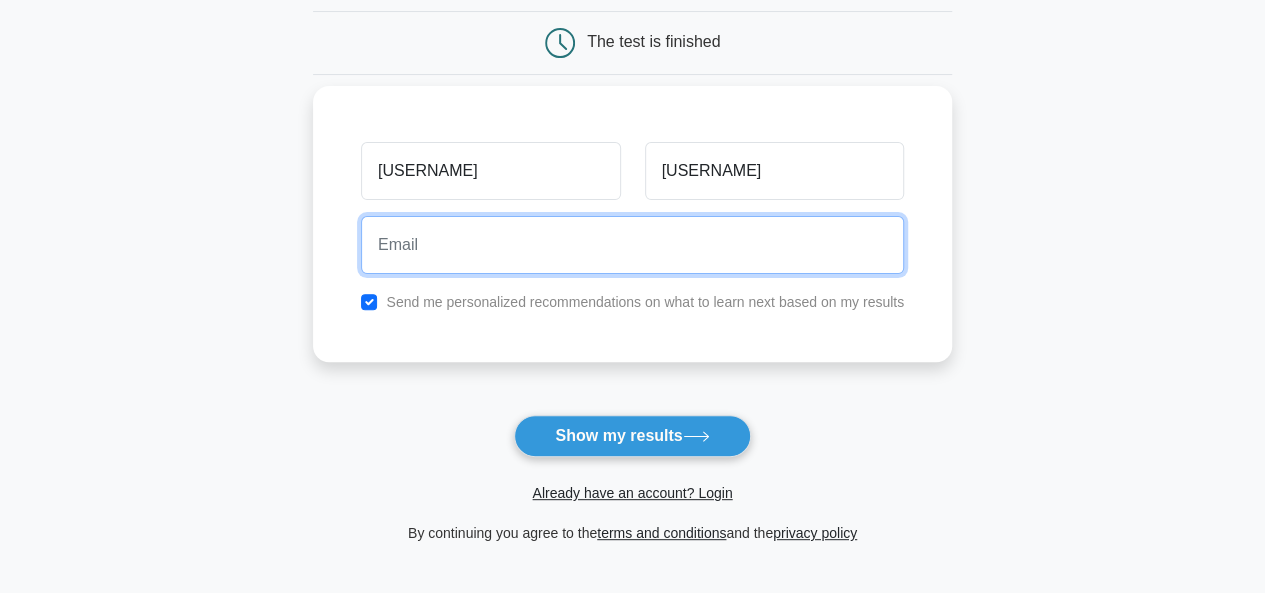 click at bounding box center (632, 245) 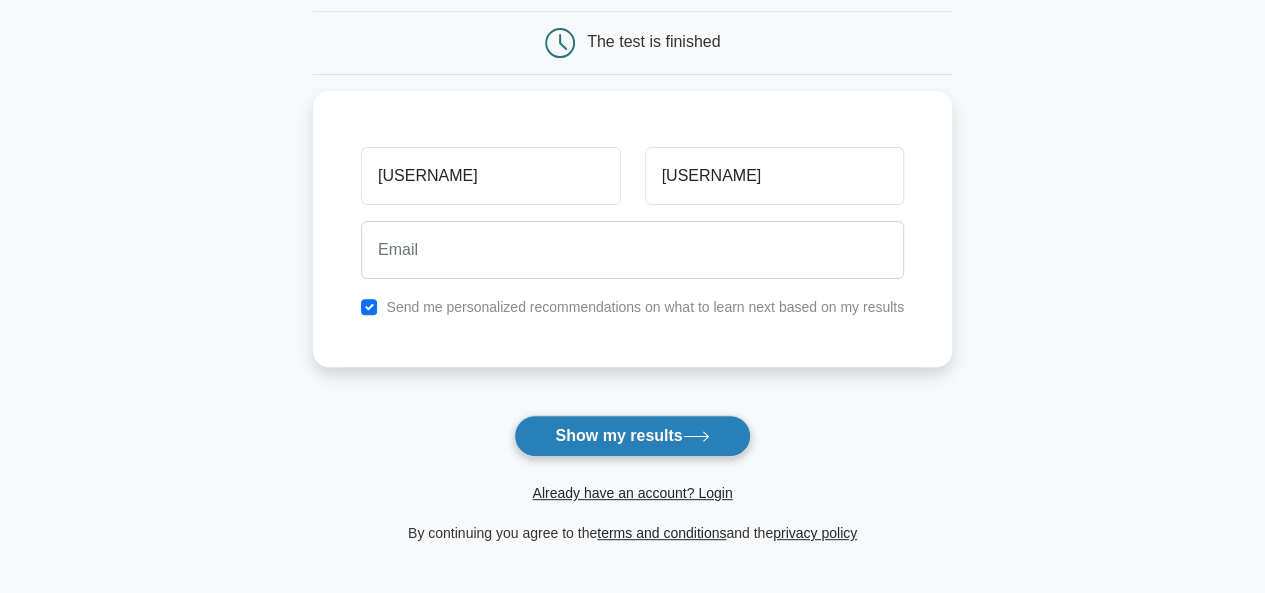 click on "Show my results" at bounding box center [632, 436] 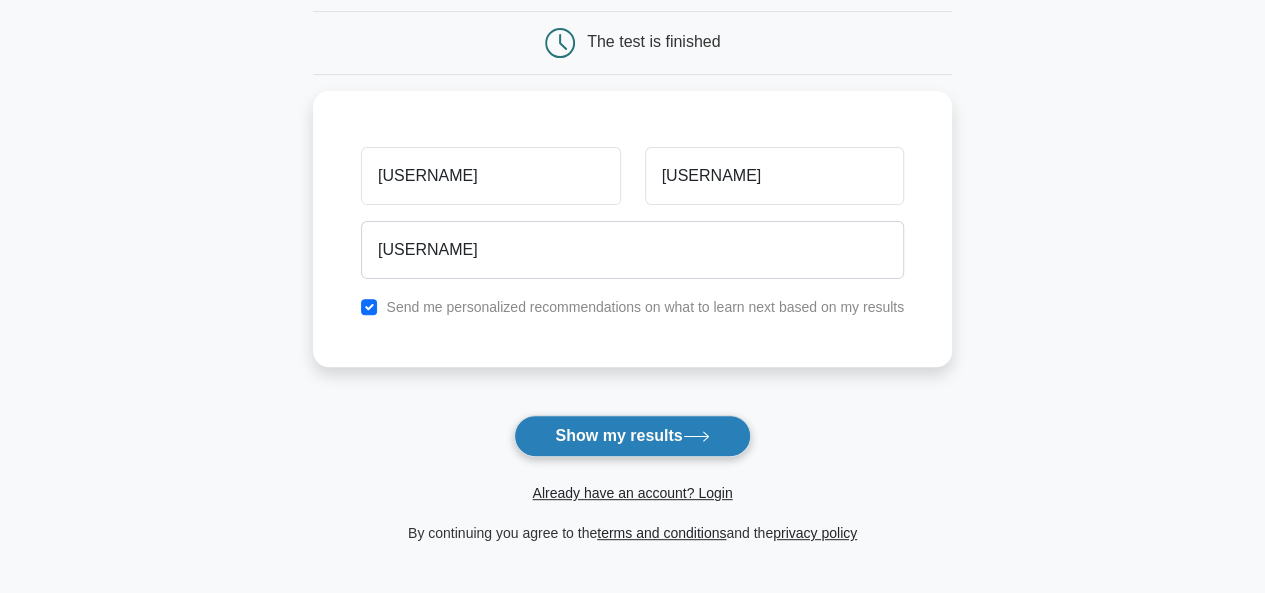 click on "Show my results" at bounding box center [632, 436] 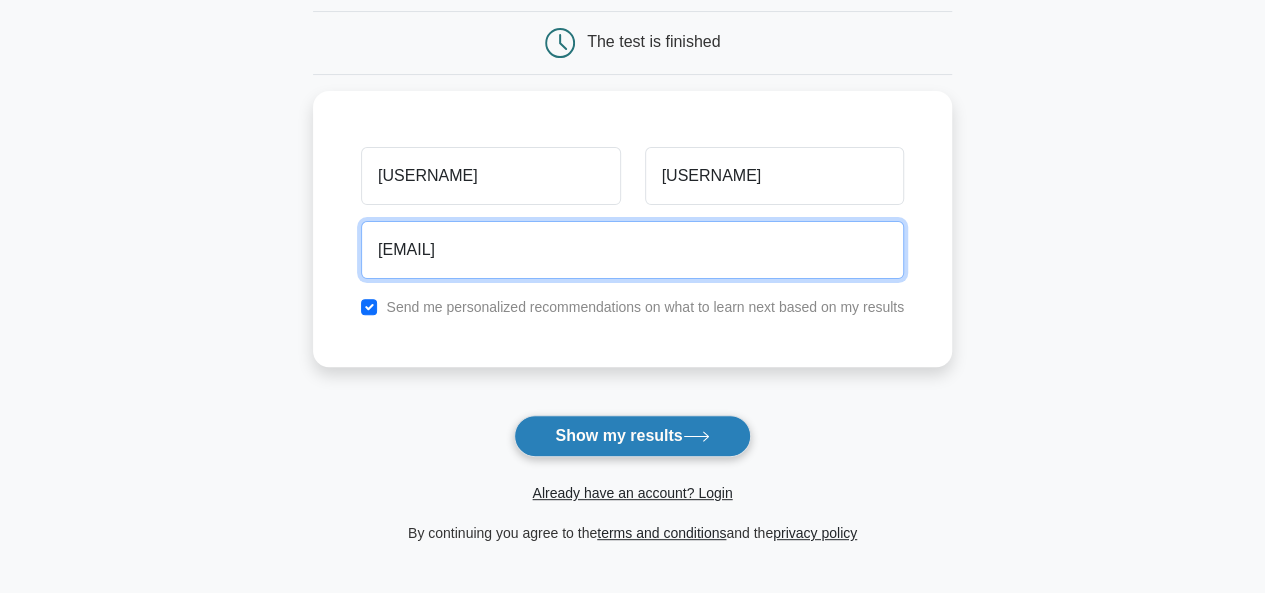 type on "fpferfwe@gmail.com" 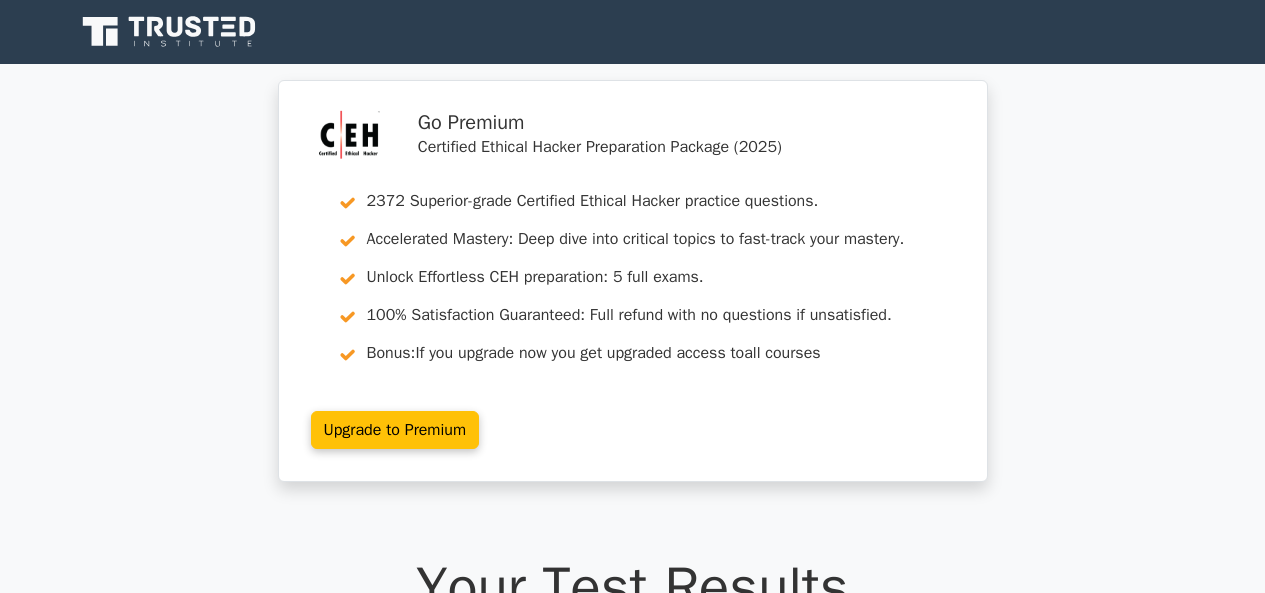 scroll, scrollTop: 0, scrollLeft: 0, axis: both 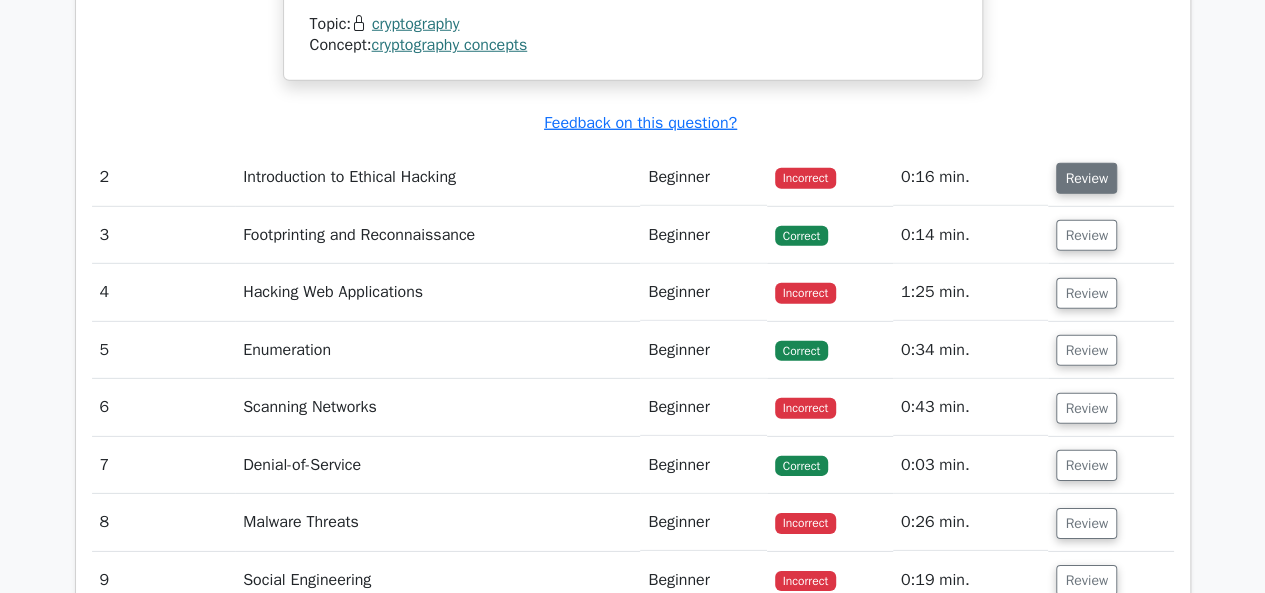 click on "Review" at bounding box center [1086, 178] 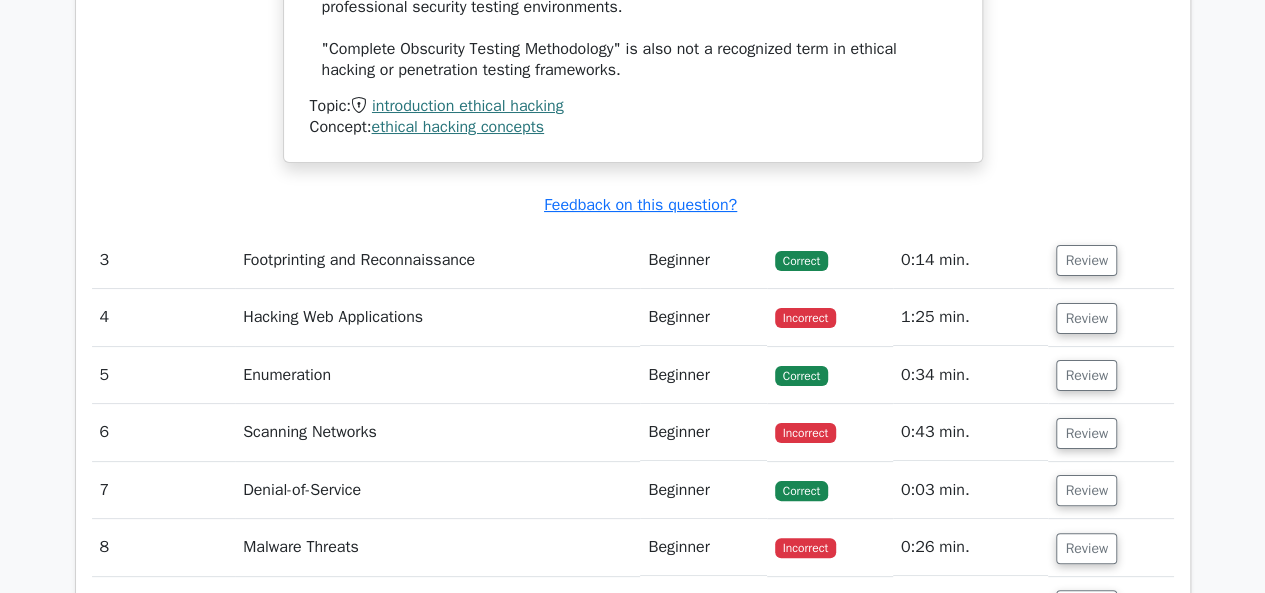scroll, scrollTop: 3804, scrollLeft: 0, axis: vertical 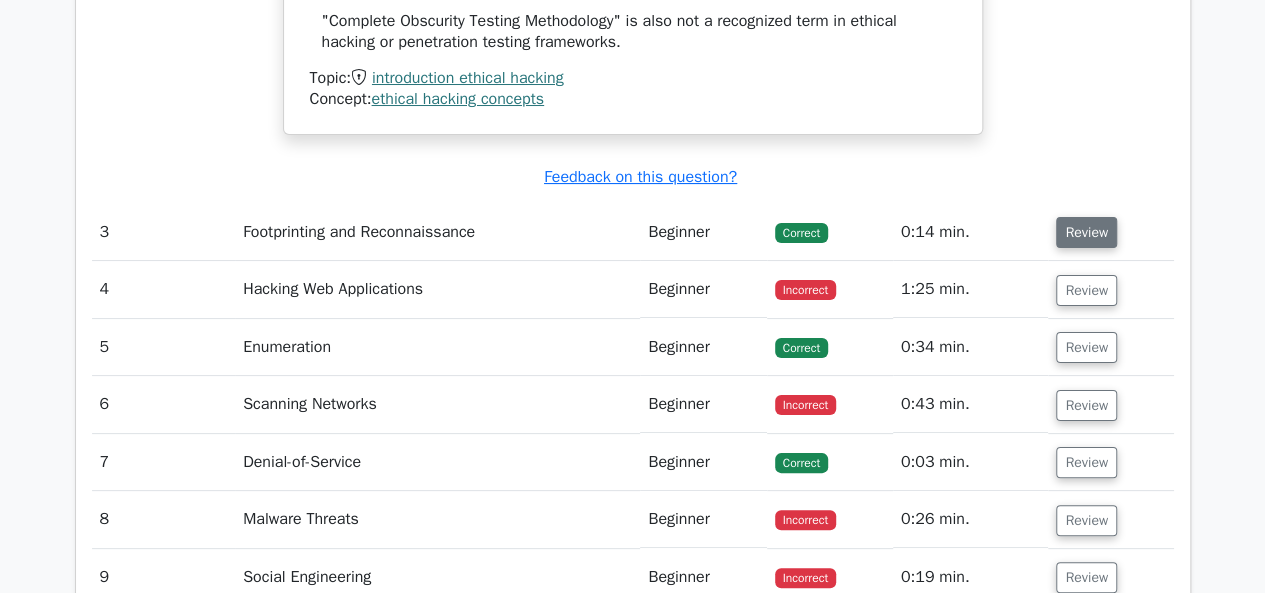 click on "Review" at bounding box center [1086, 232] 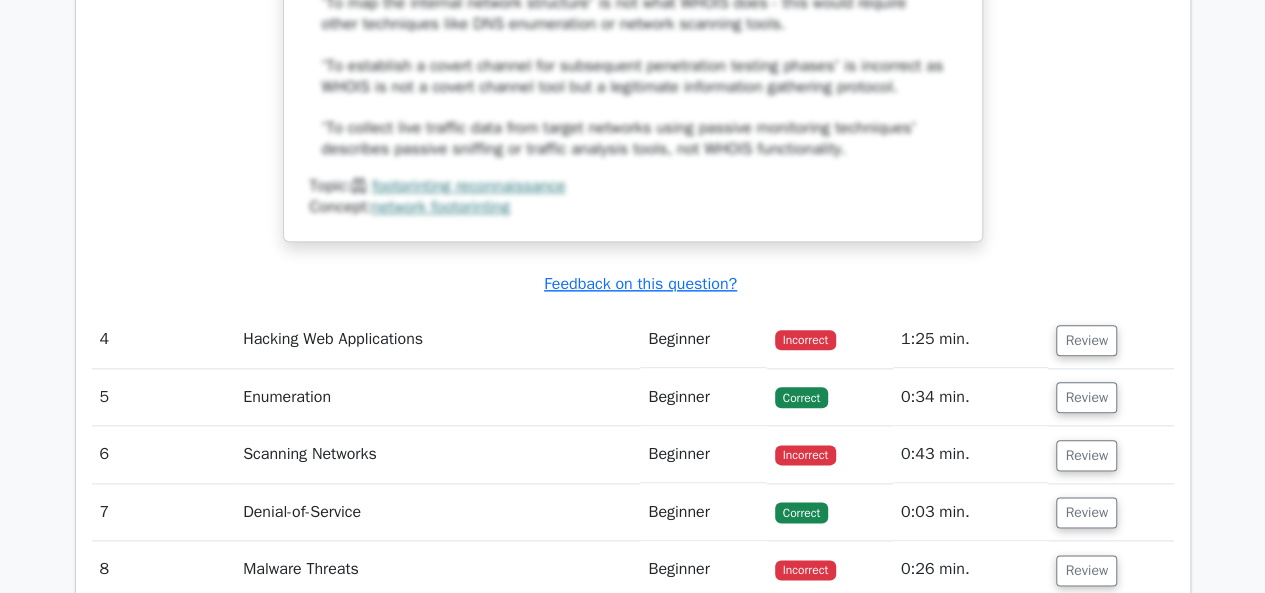 scroll, scrollTop: 4822, scrollLeft: 0, axis: vertical 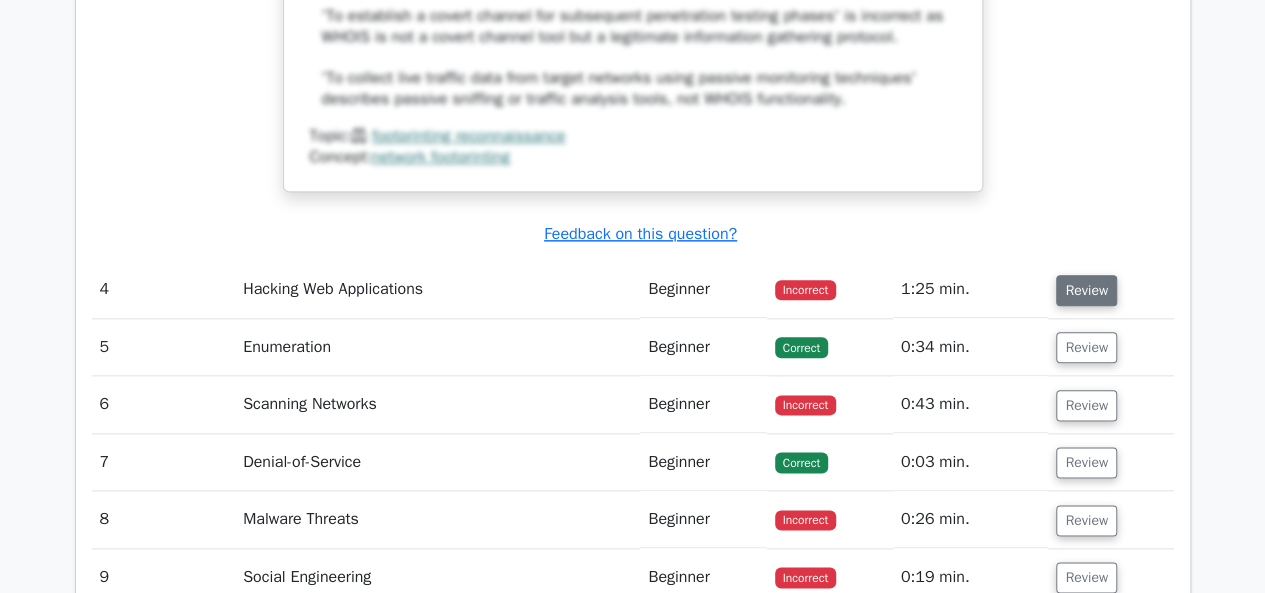 click on "Review" at bounding box center [1086, 290] 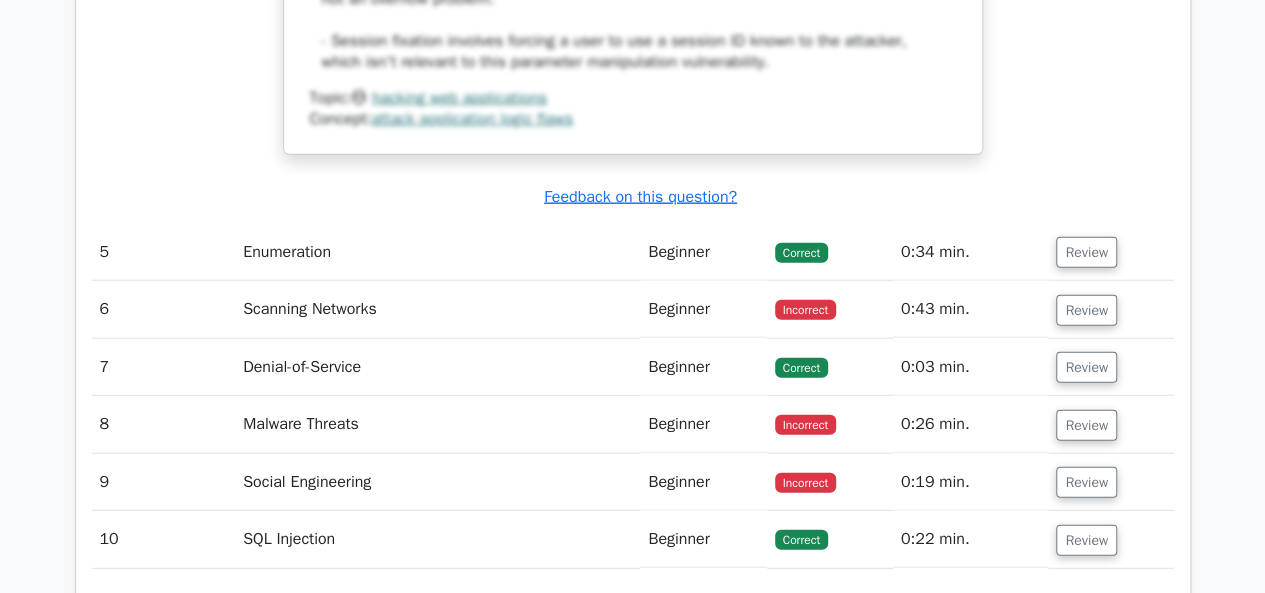 scroll, scrollTop: 6242, scrollLeft: 0, axis: vertical 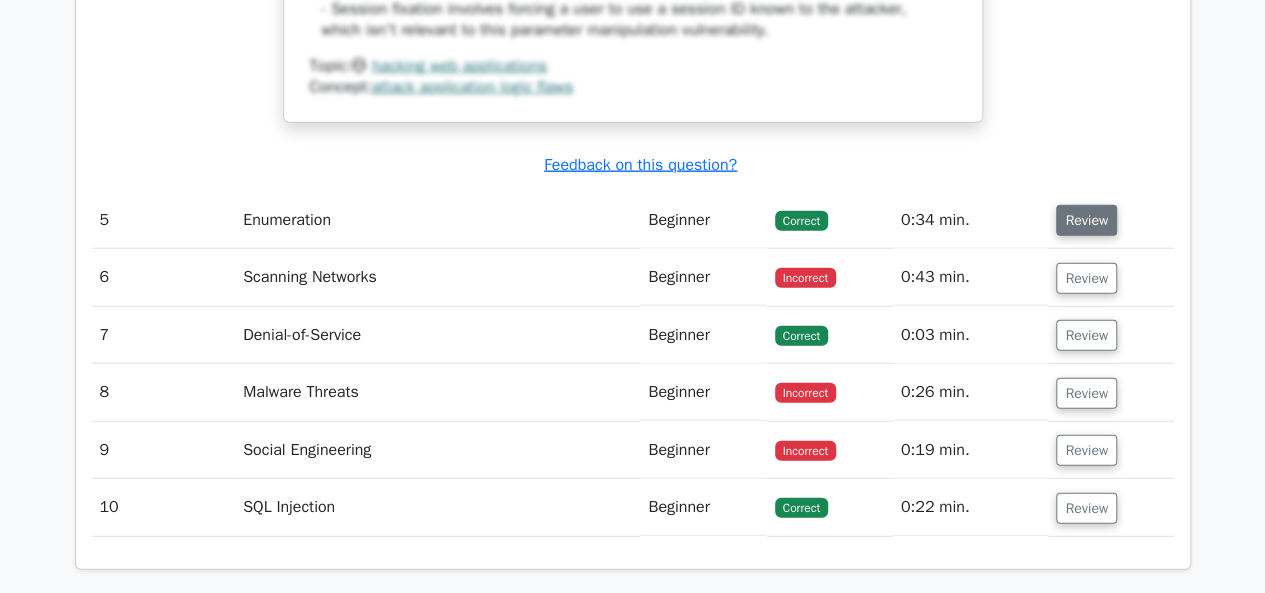 click on "Review" at bounding box center (1086, 220) 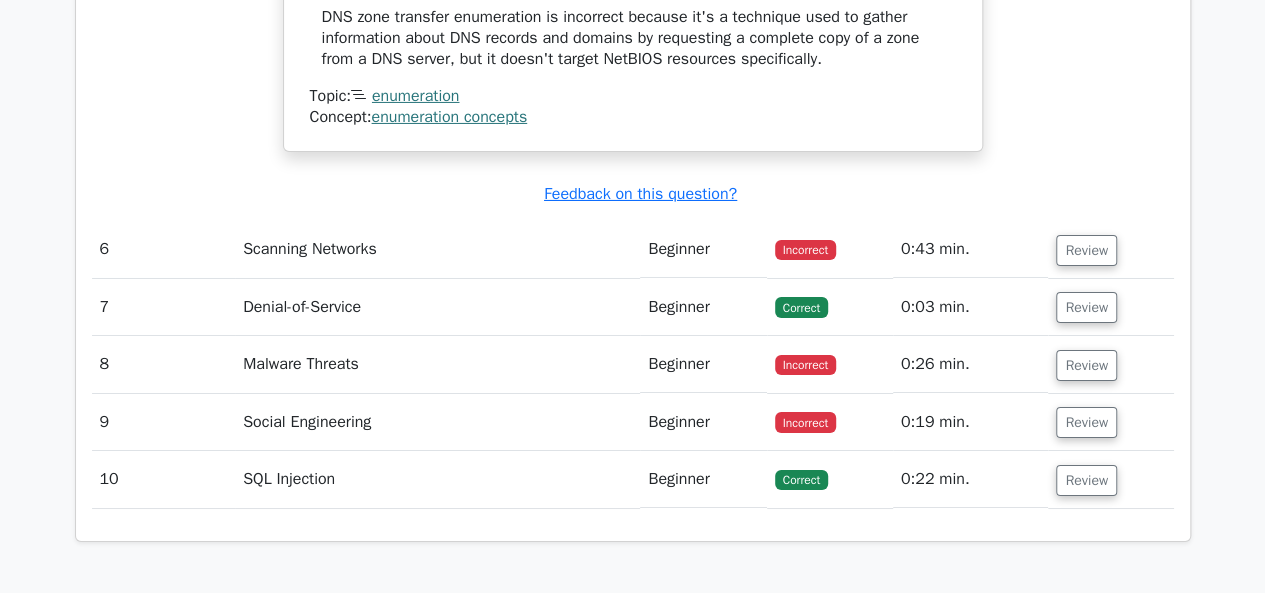 scroll, scrollTop: 7215, scrollLeft: 0, axis: vertical 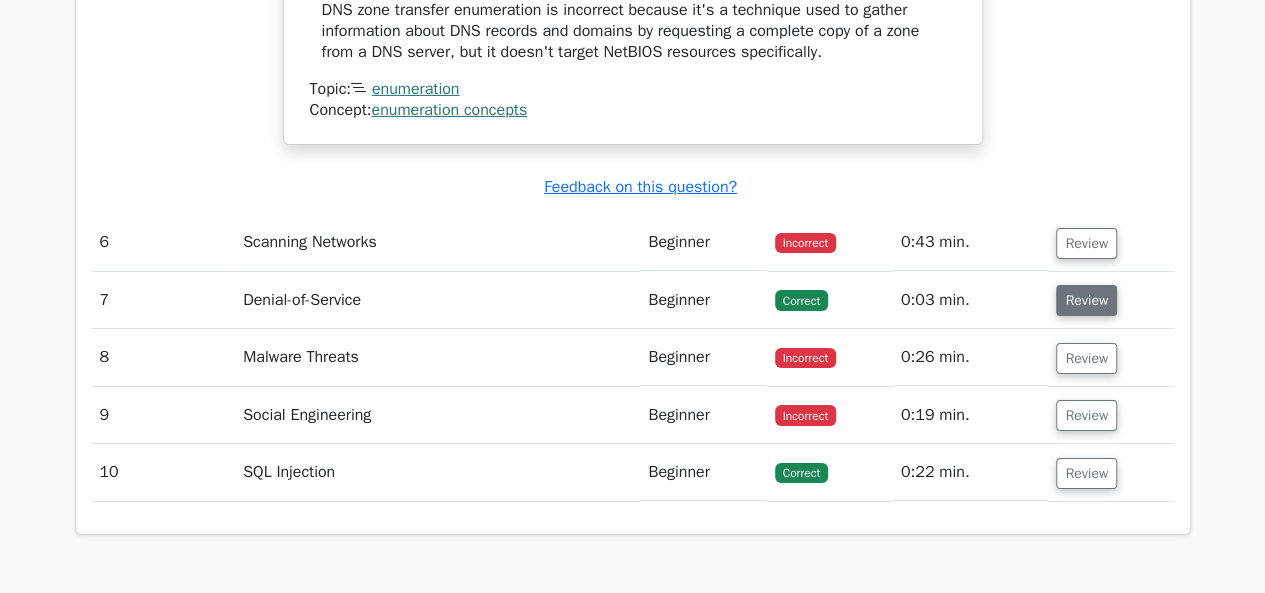 click on "Review" at bounding box center [1086, 300] 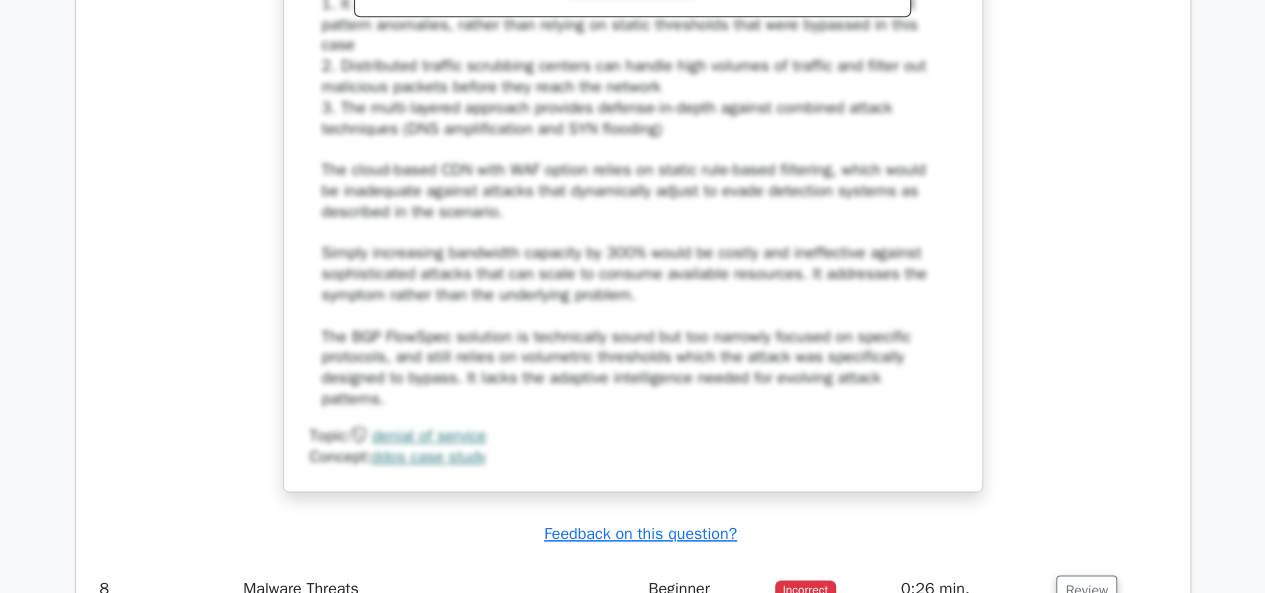 scroll, scrollTop: 8866, scrollLeft: 0, axis: vertical 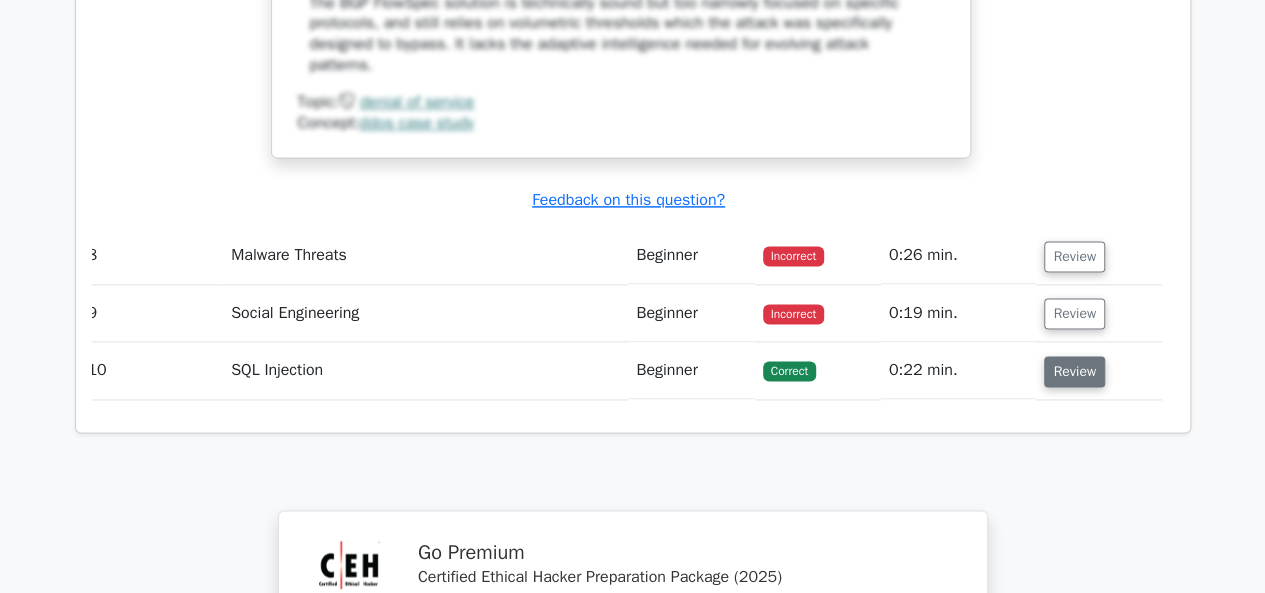click on "Review" at bounding box center [1074, 371] 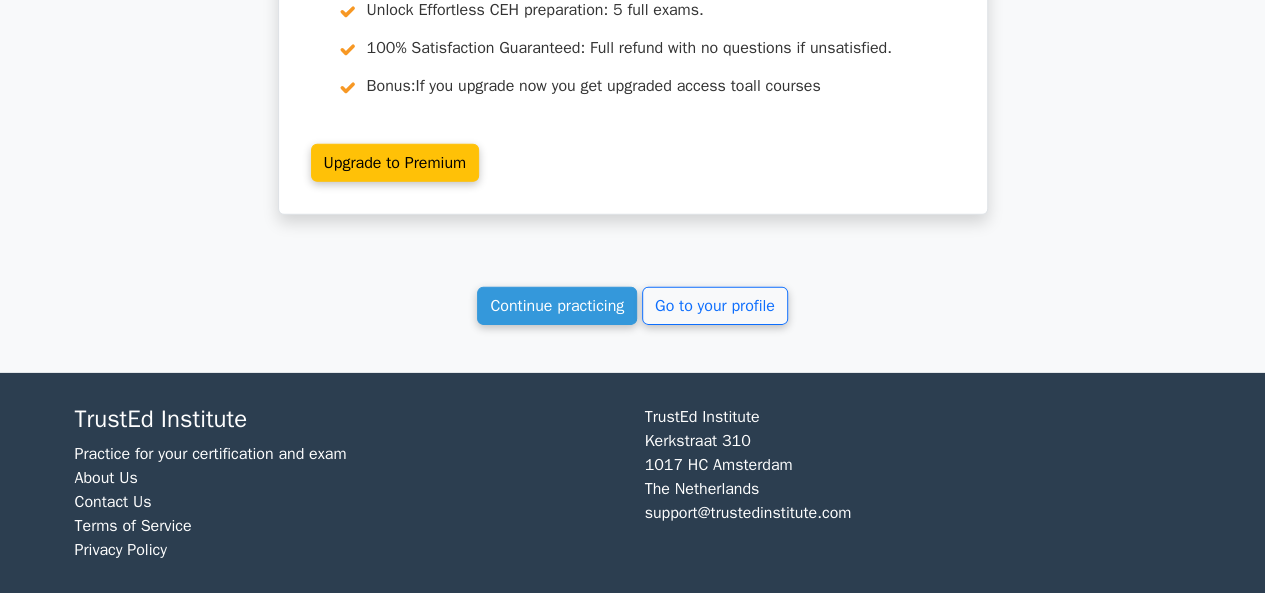 scroll, scrollTop: 10664, scrollLeft: 0, axis: vertical 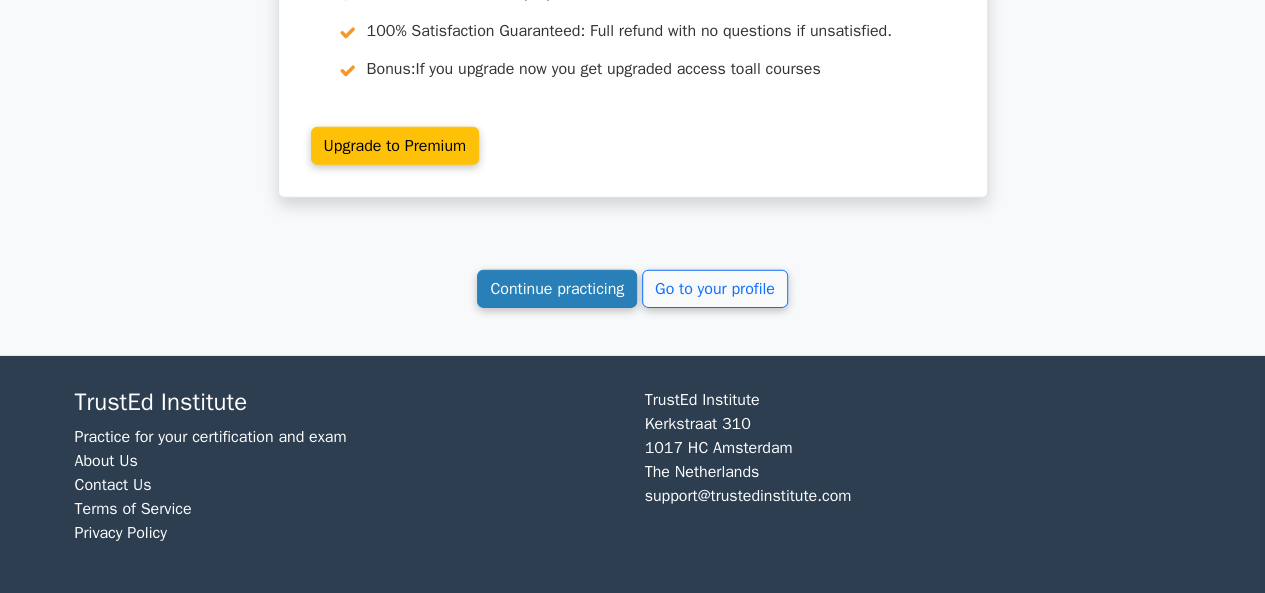 click on "Continue practicing" at bounding box center (557, 289) 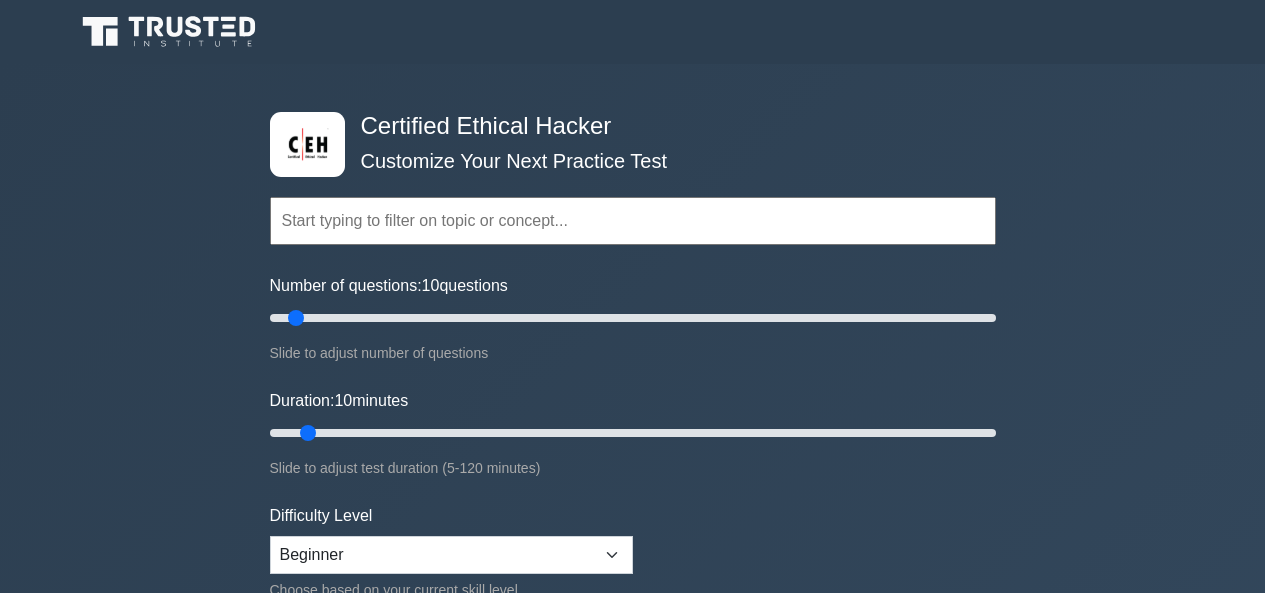 scroll, scrollTop: 0, scrollLeft: 0, axis: both 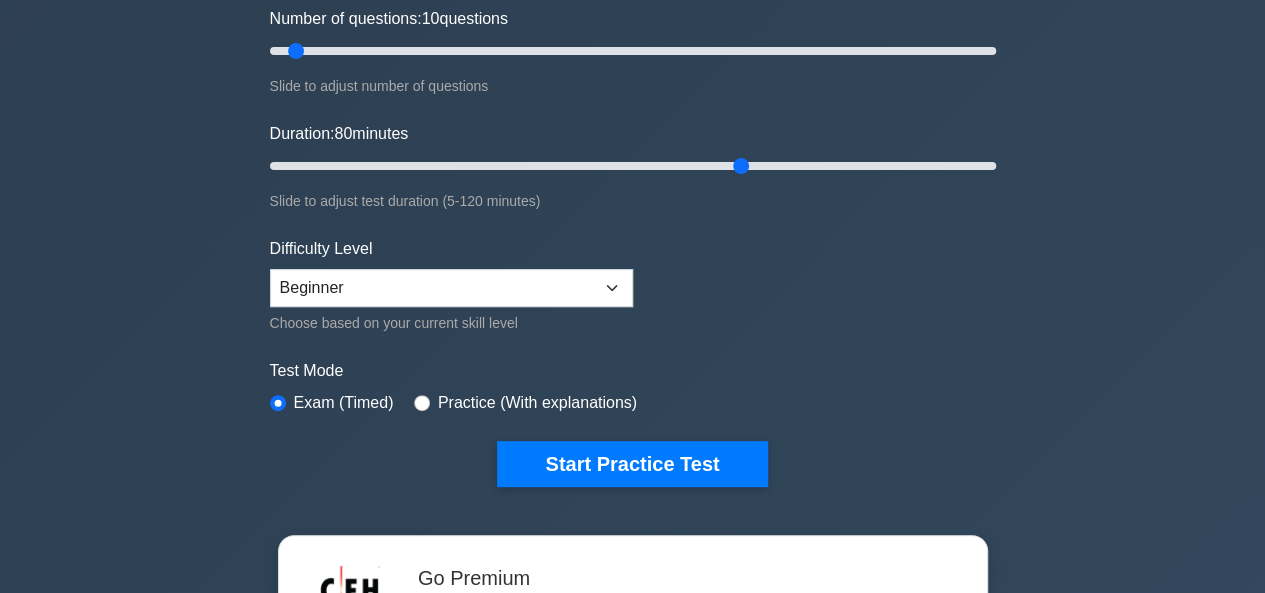 type on "80" 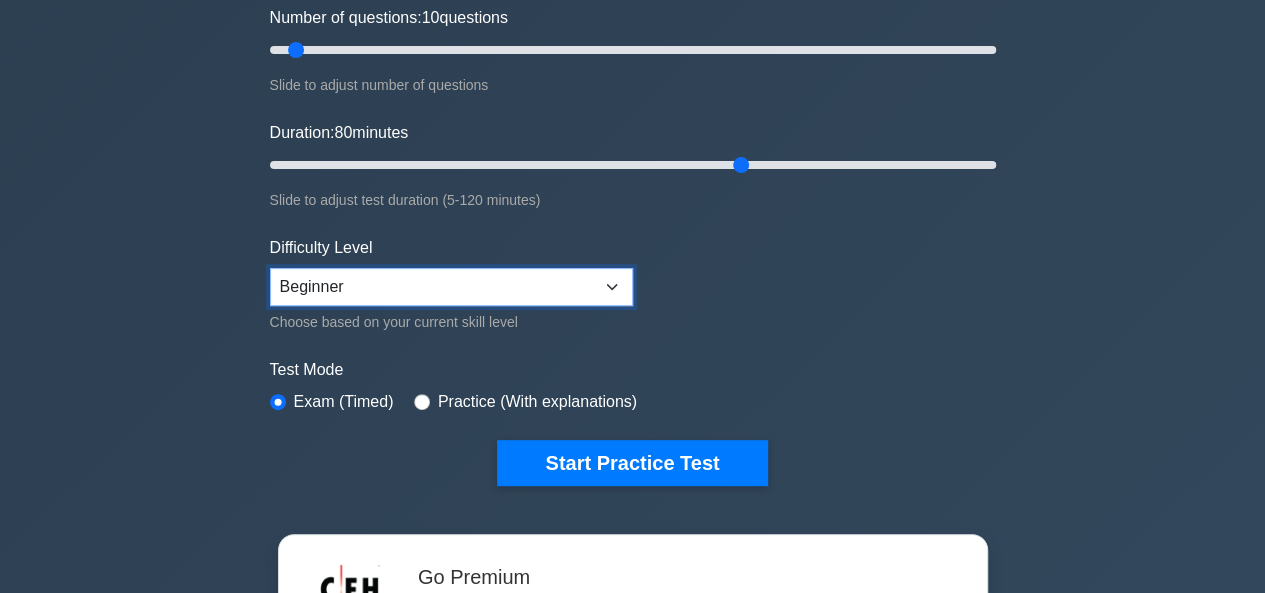 click on "Beginner
Intermediate
Expert" at bounding box center (451, 287) 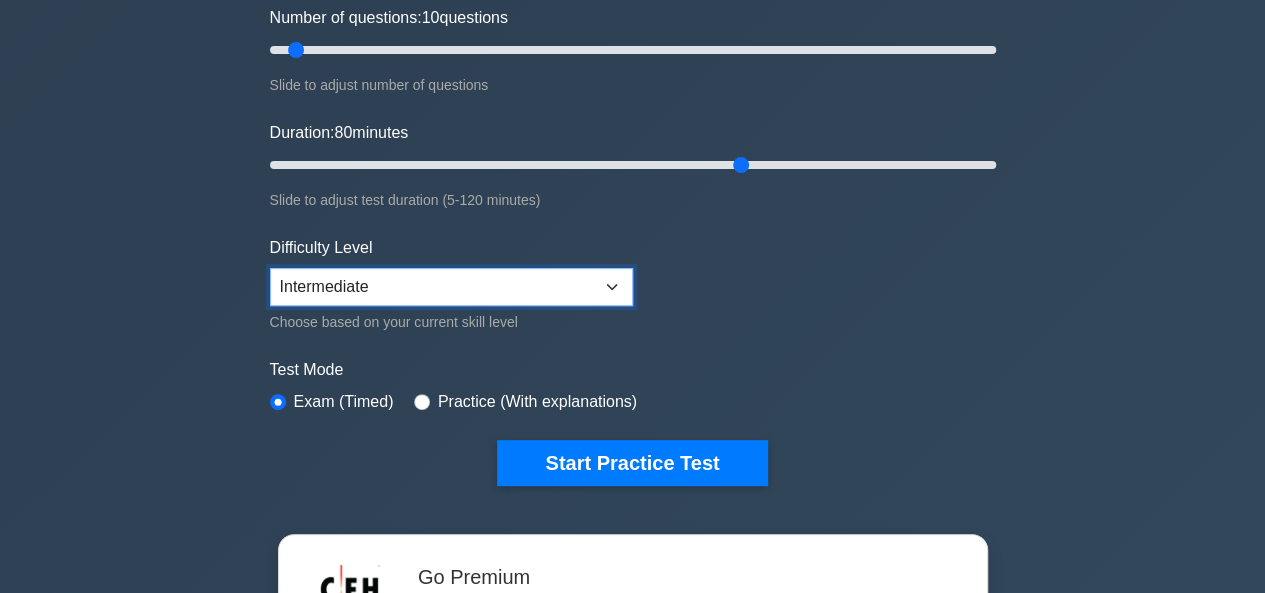 click on "Beginner
Intermediate
Expert" at bounding box center (451, 287) 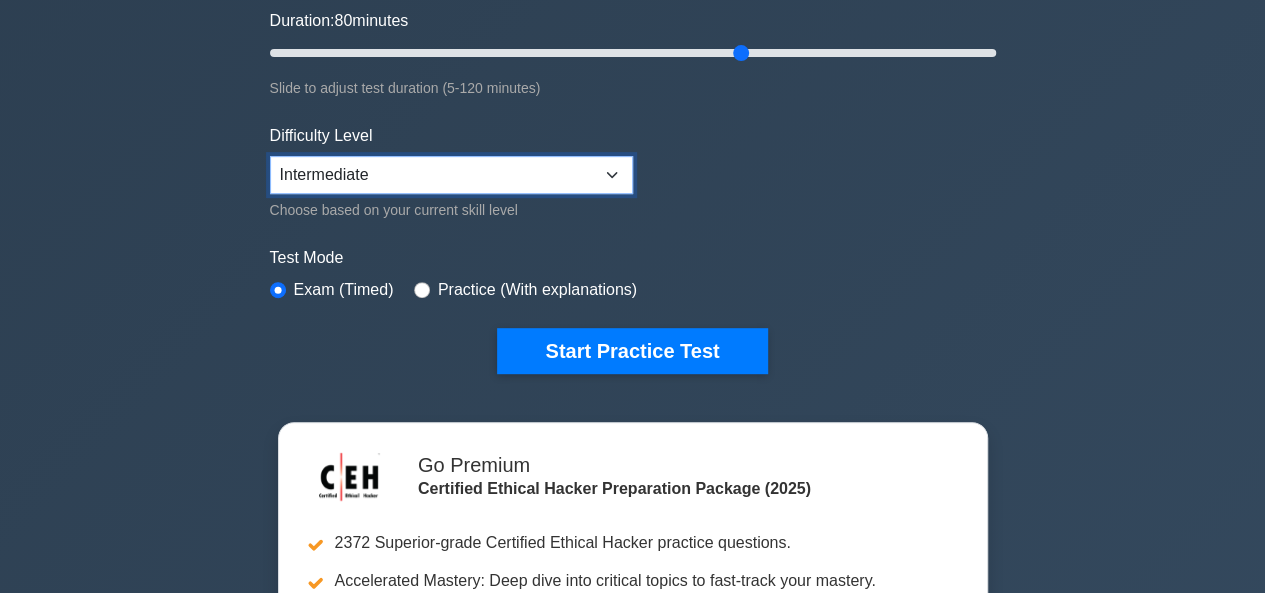 scroll, scrollTop: 382, scrollLeft: 0, axis: vertical 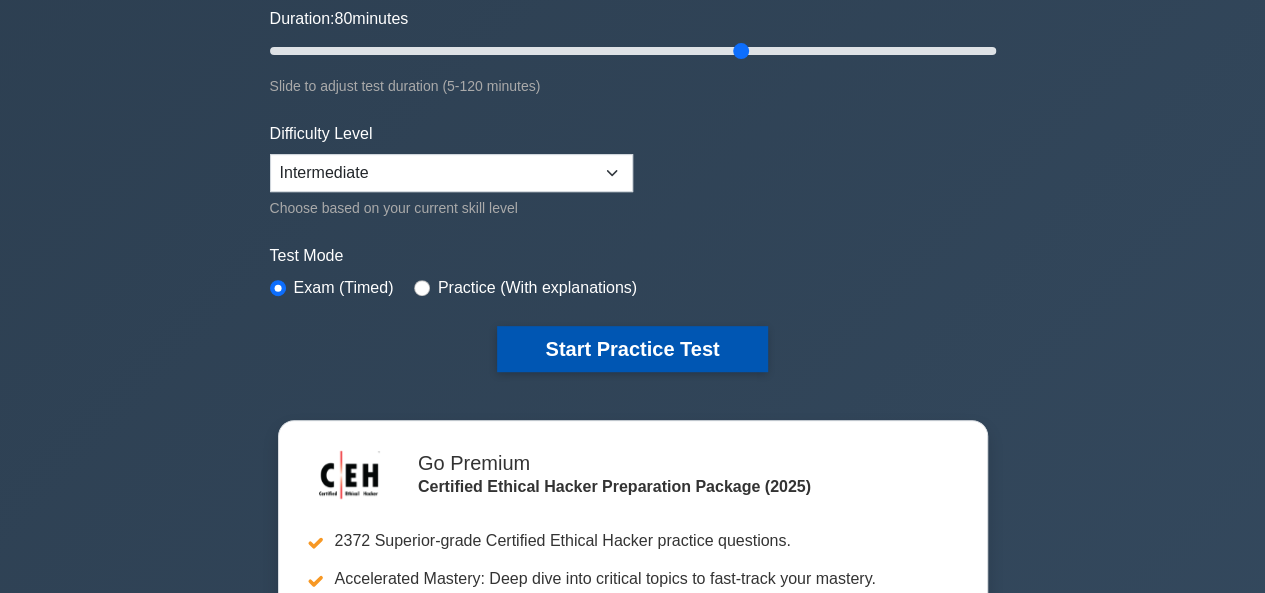click on "Start Practice Test" at bounding box center (632, 349) 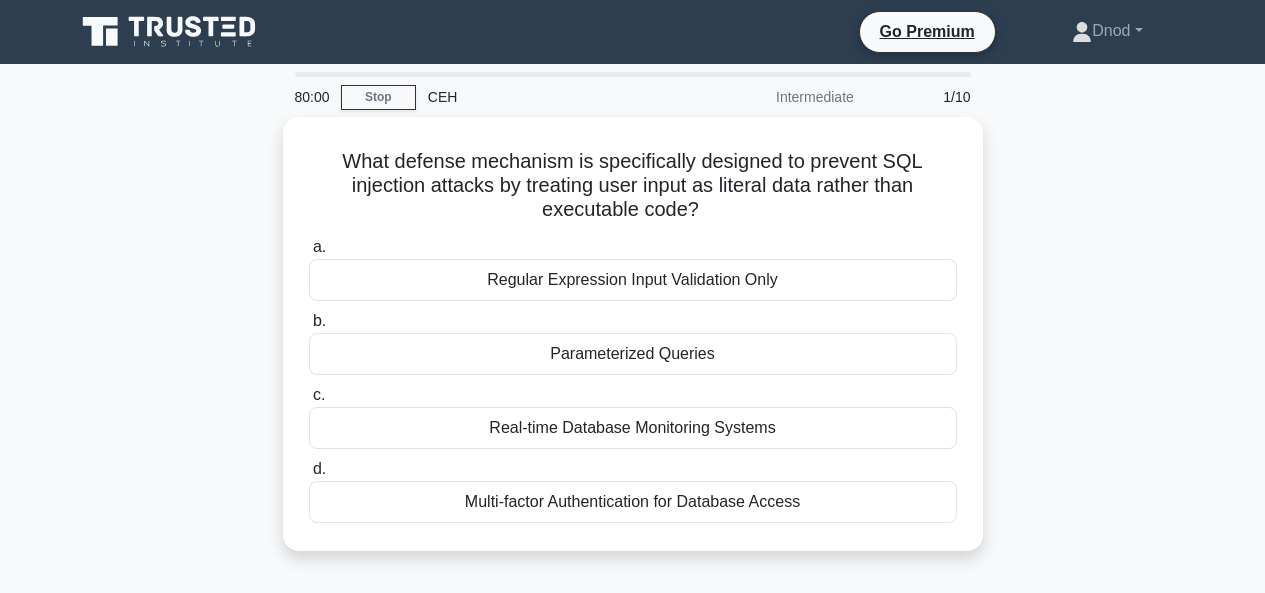 scroll, scrollTop: 0, scrollLeft: 0, axis: both 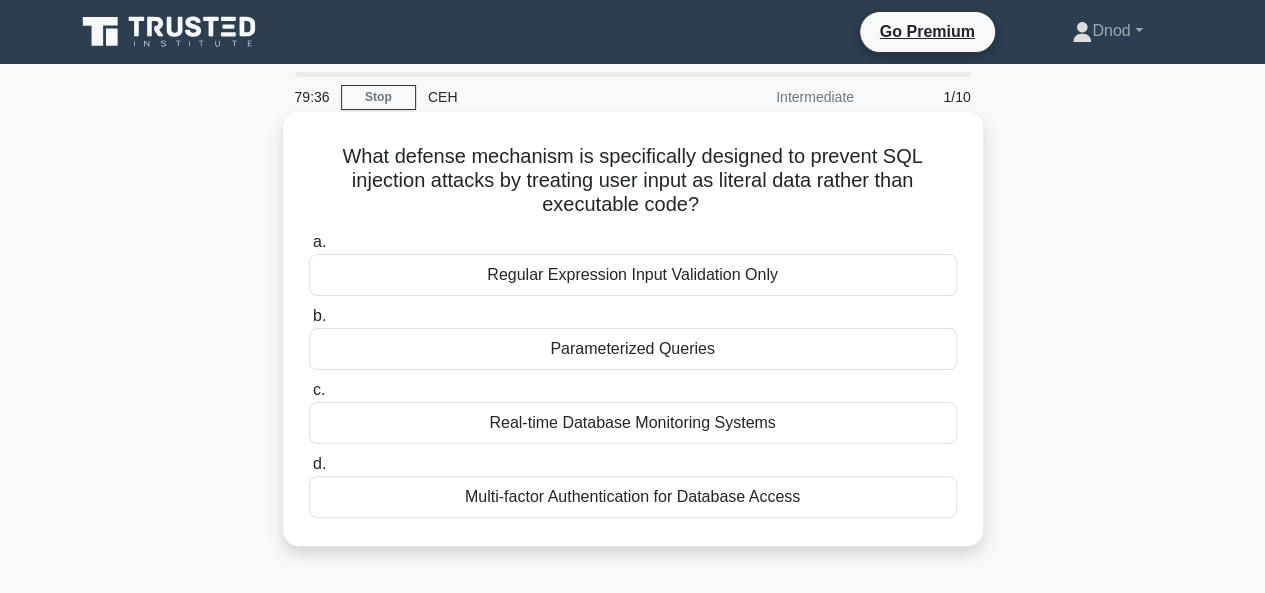 click on "Multi-factor Authentication for Database Access" at bounding box center [633, 497] 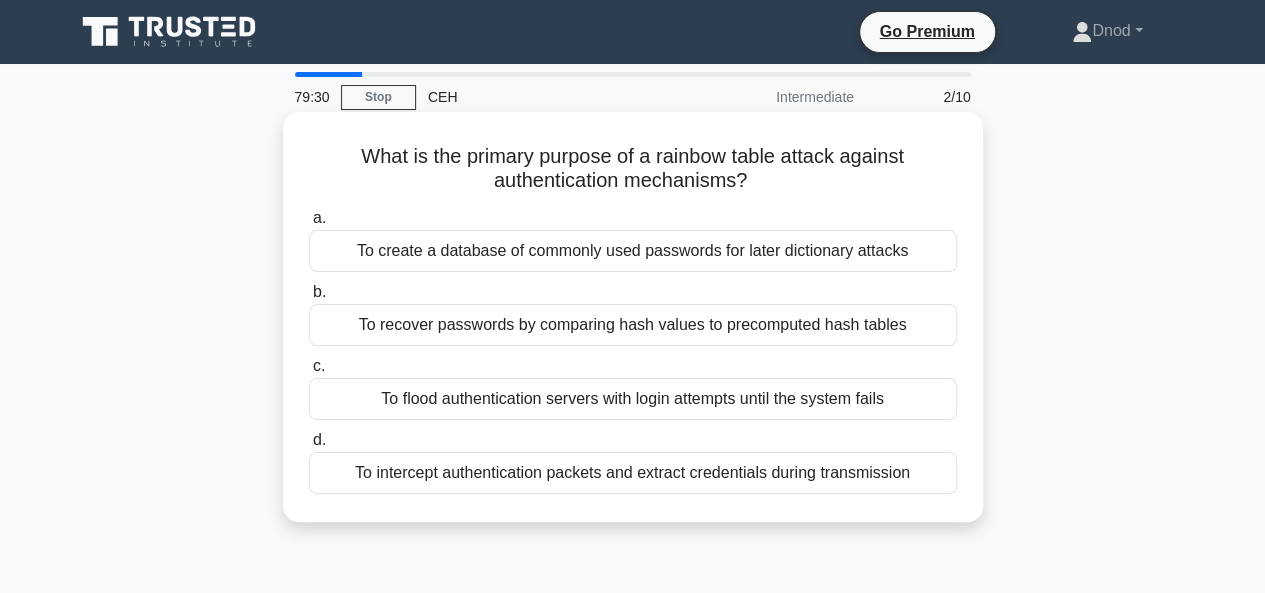 click on "To recover passwords by comparing hash values to precomputed hash tables" at bounding box center (633, 325) 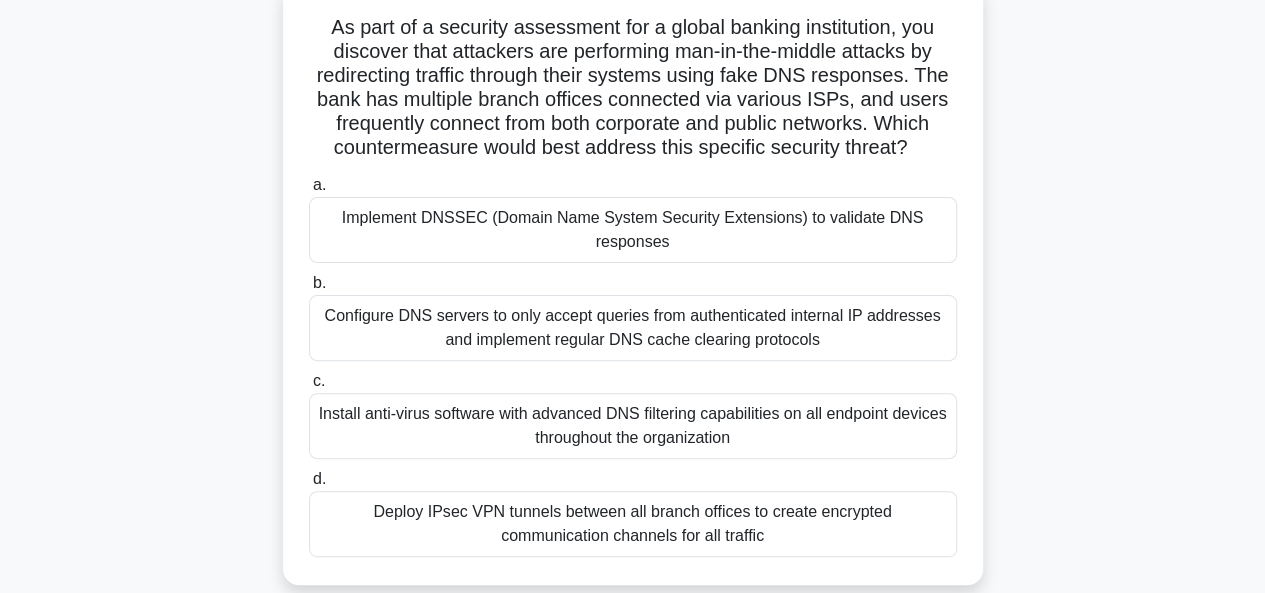 scroll, scrollTop: 261, scrollLeft: 0, axis: vertical 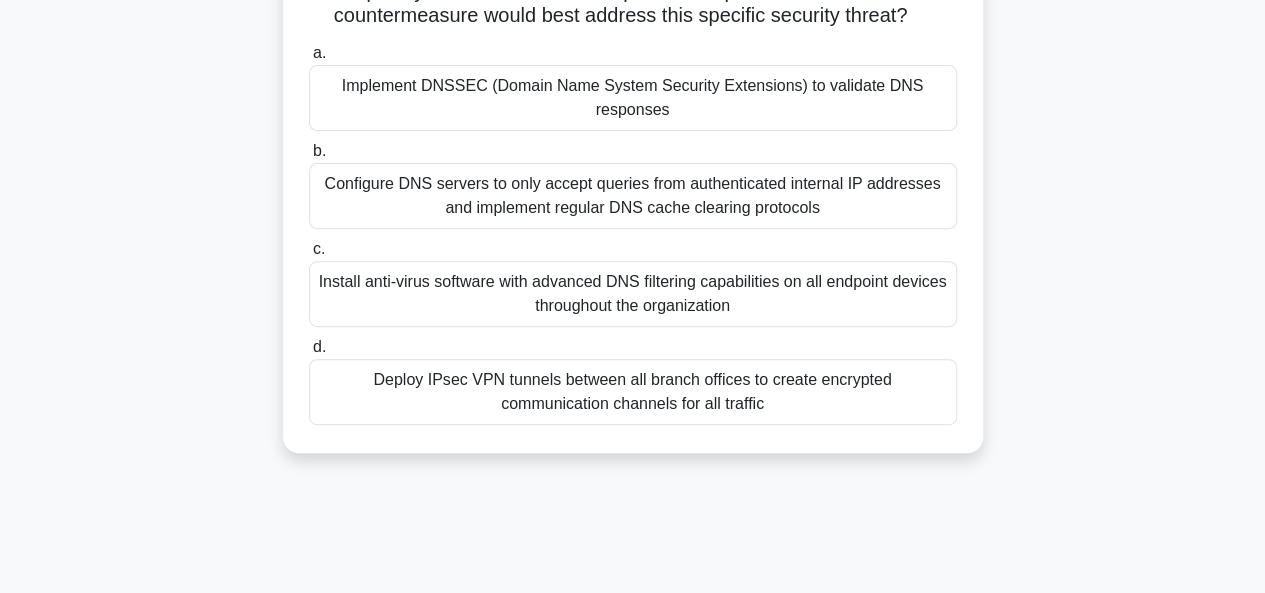 click on "Deploy IPsec VPN tunnels between all branch offices to create encrypted communication channels for all traffic" at bounding box center [633, 392] 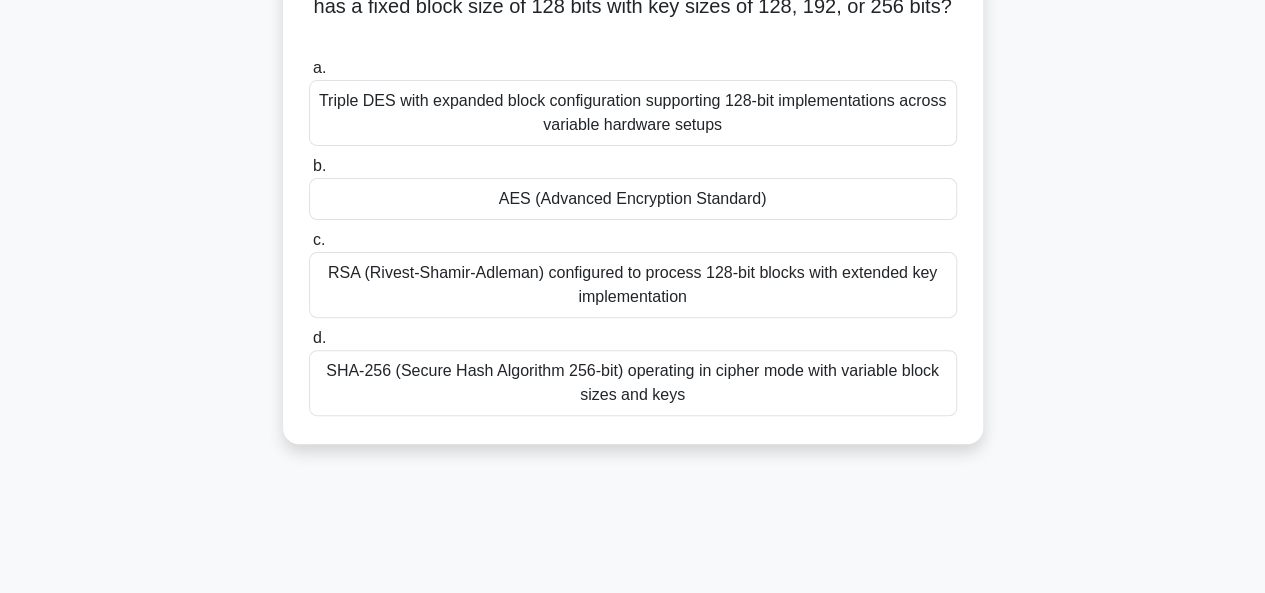 scroll, scrollTop: 180, scrollLeft: 0, axis: vertical 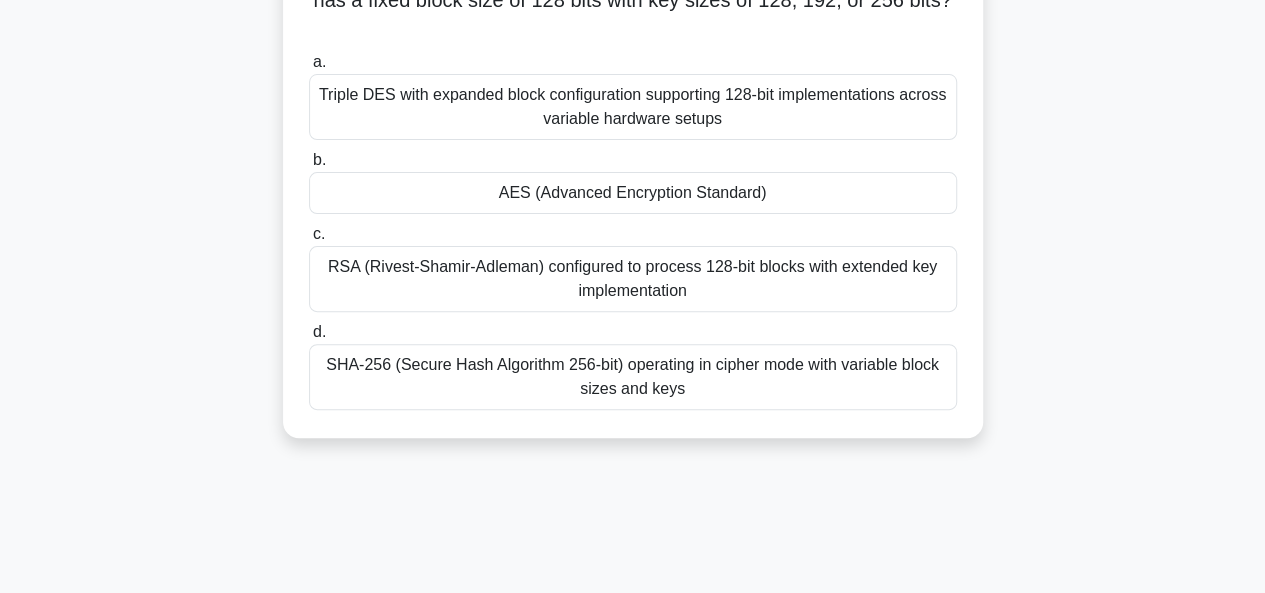 click on "SHA-256 (Secure Hash Algorithm 256-bit) operating in cipher mode with variable block sizes and keys" at bounding box center [633, 377] 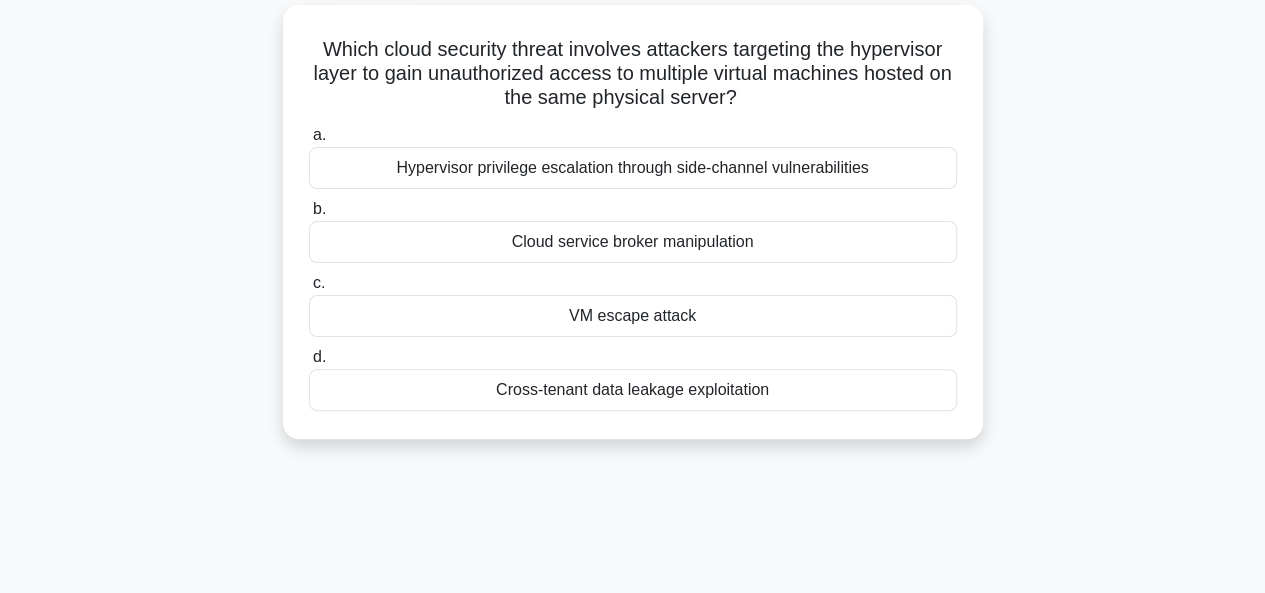 scroll, scrollTop: 0, scrollLeft: 0, axis: both 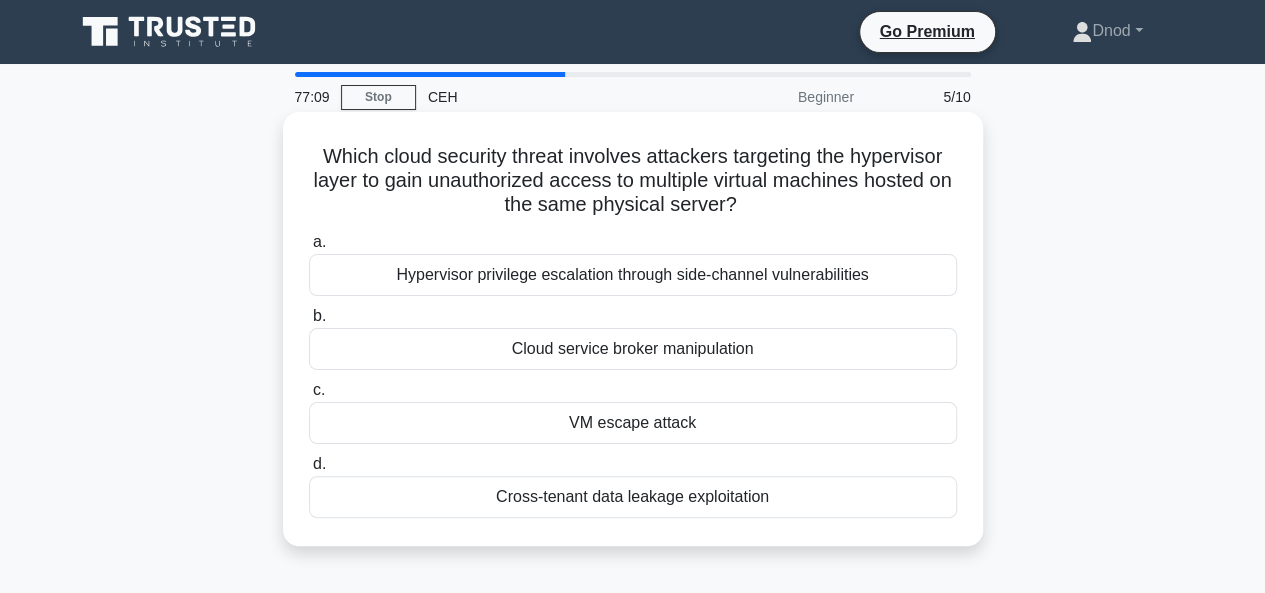 click on "Hypervisor privilege escalation through side-channel vulnerabilities" at bounding box center [633, 275] 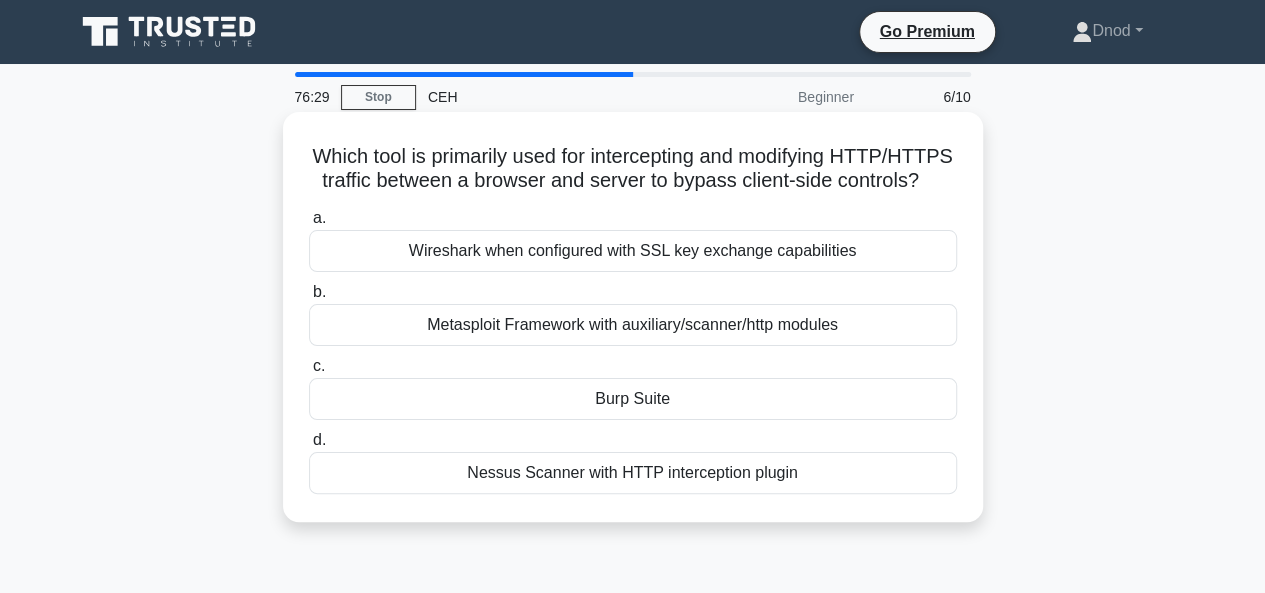 click on "Burp Suite" at bounding box center (633, 399) 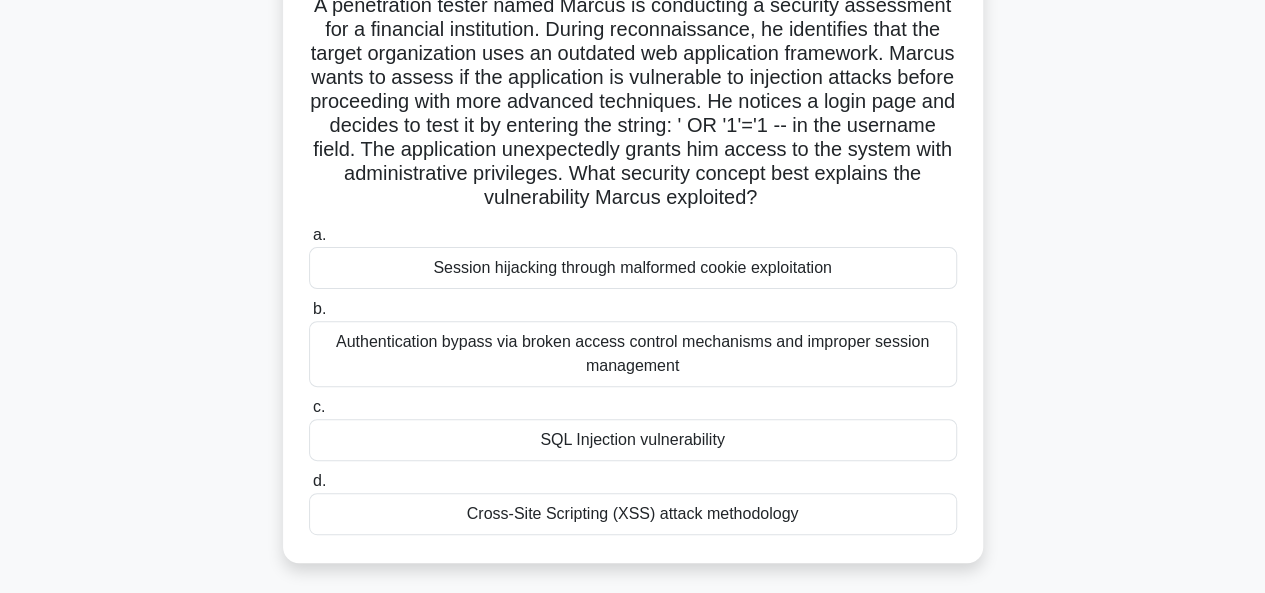 scroll, scrollTop: 157, scrollLeft: 0, axis: vertical 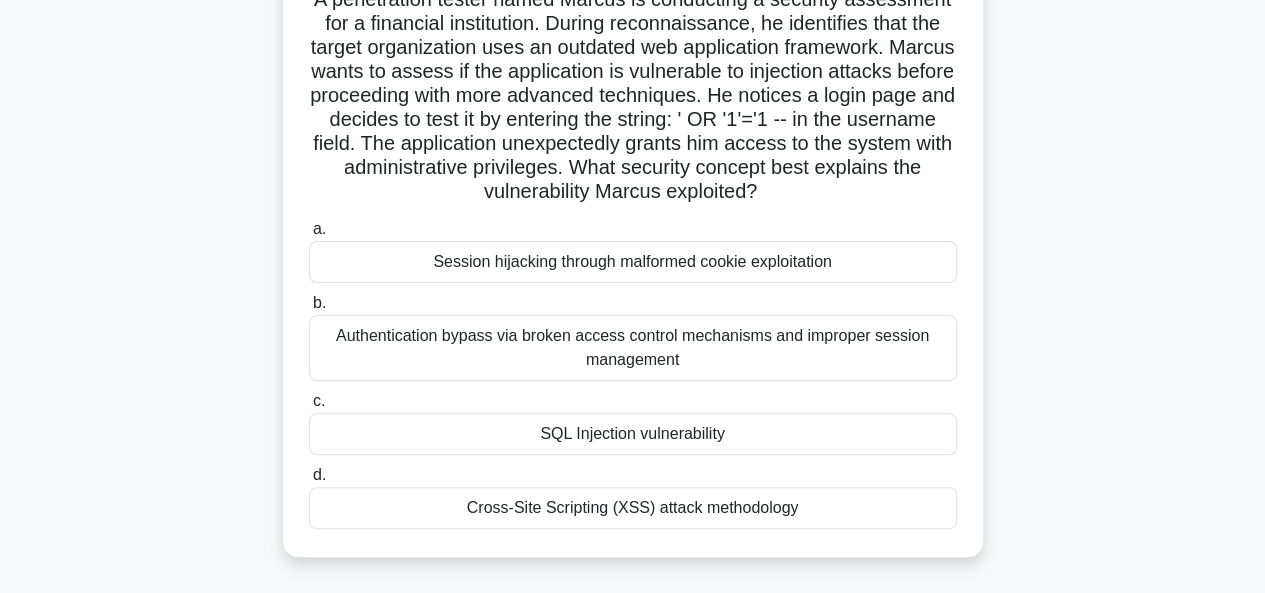 click on "Session hijacking through malformed cookie exploitation" at bounding box center (633, 262) 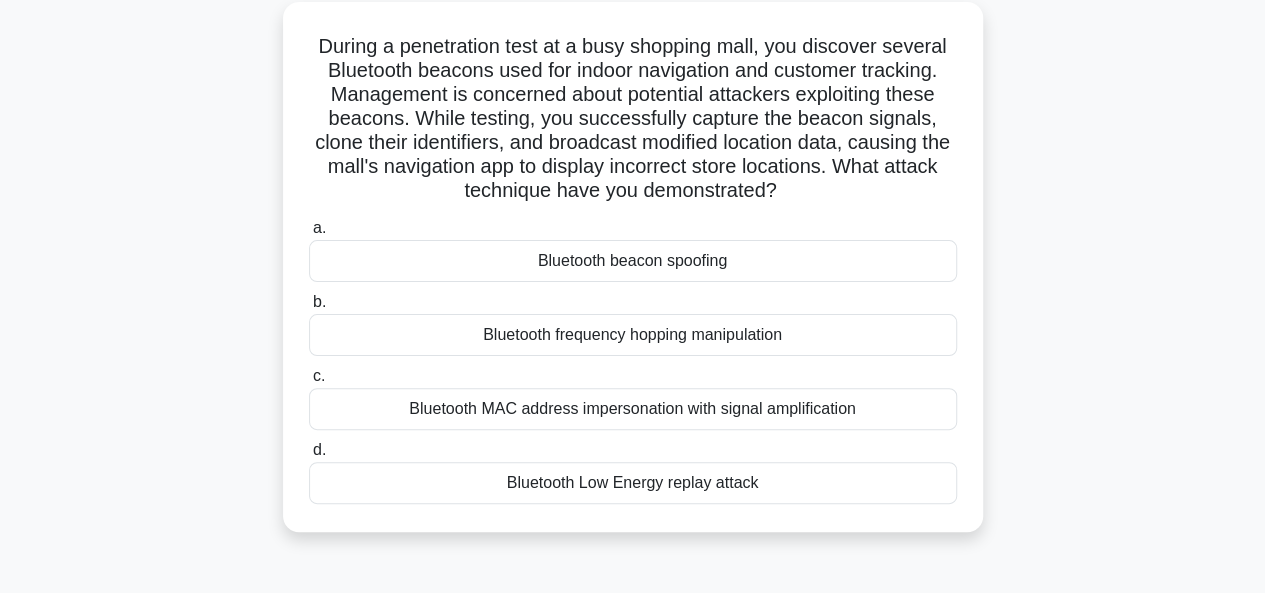 scroll, scrollTop: 114, scrollLeft: 0, axis: vertical 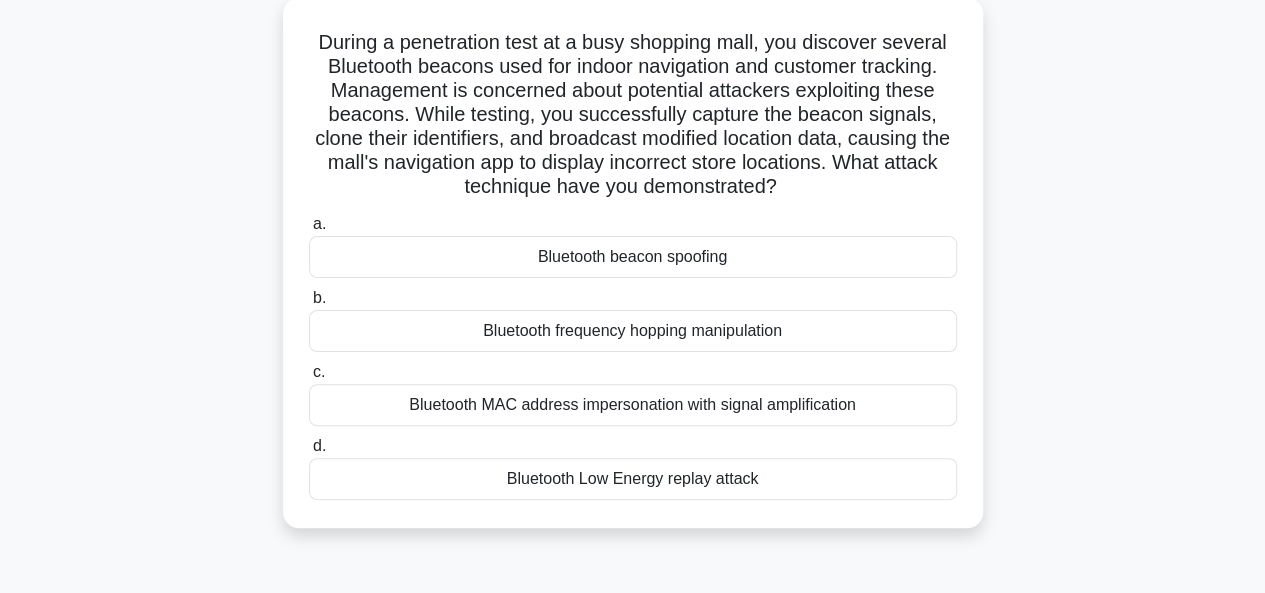 click on "Bluetooth frequency hopping manipulation" at bounding box center [633, 331] 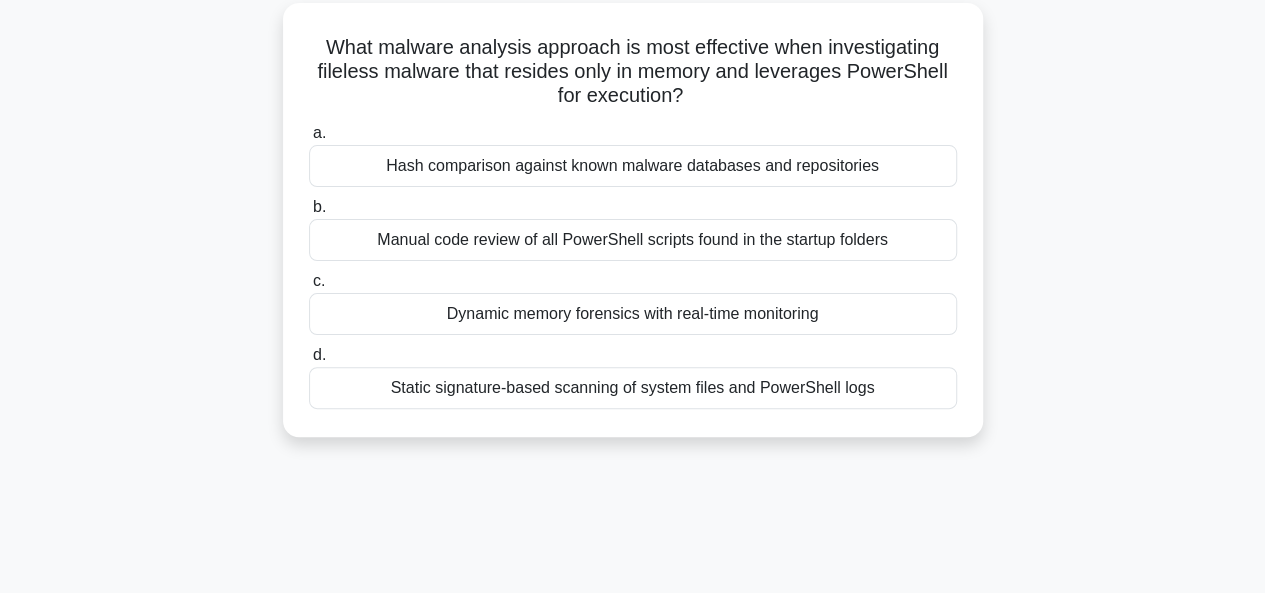 scroll, scrollTop: 0, scrollLeft: 0, axis: both 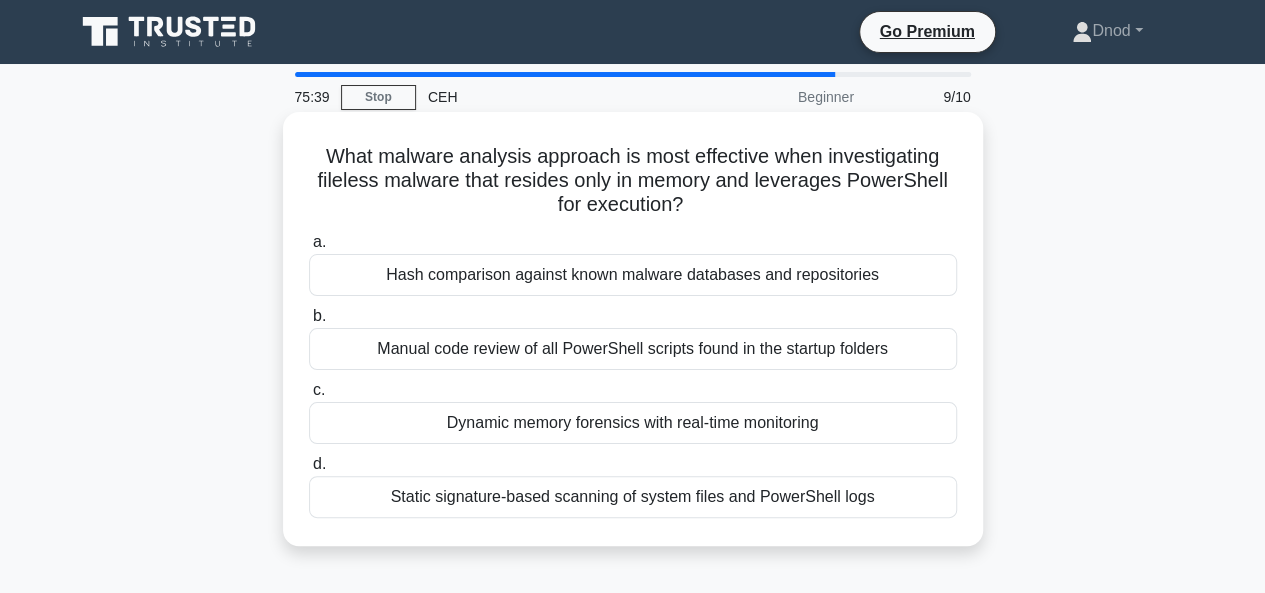 click on "Dynamic memory forensics with real-time monitoring" at bounding box center (633, 423) 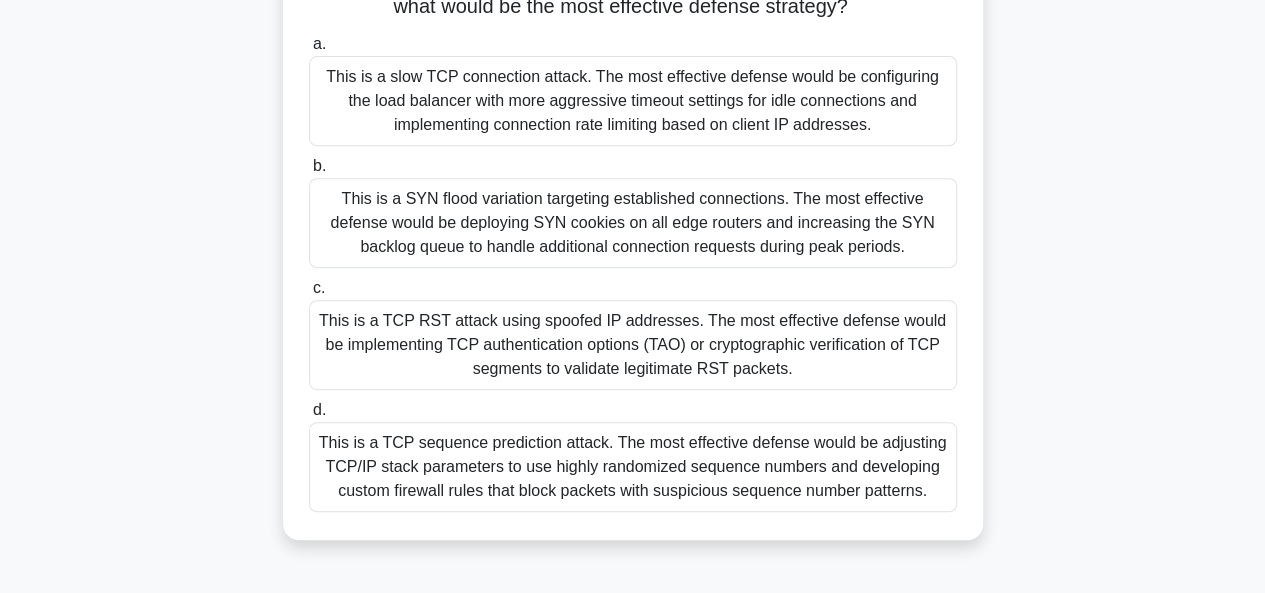 scroll, scrollTop: 373, scrollLeft: 0, axis: vertical 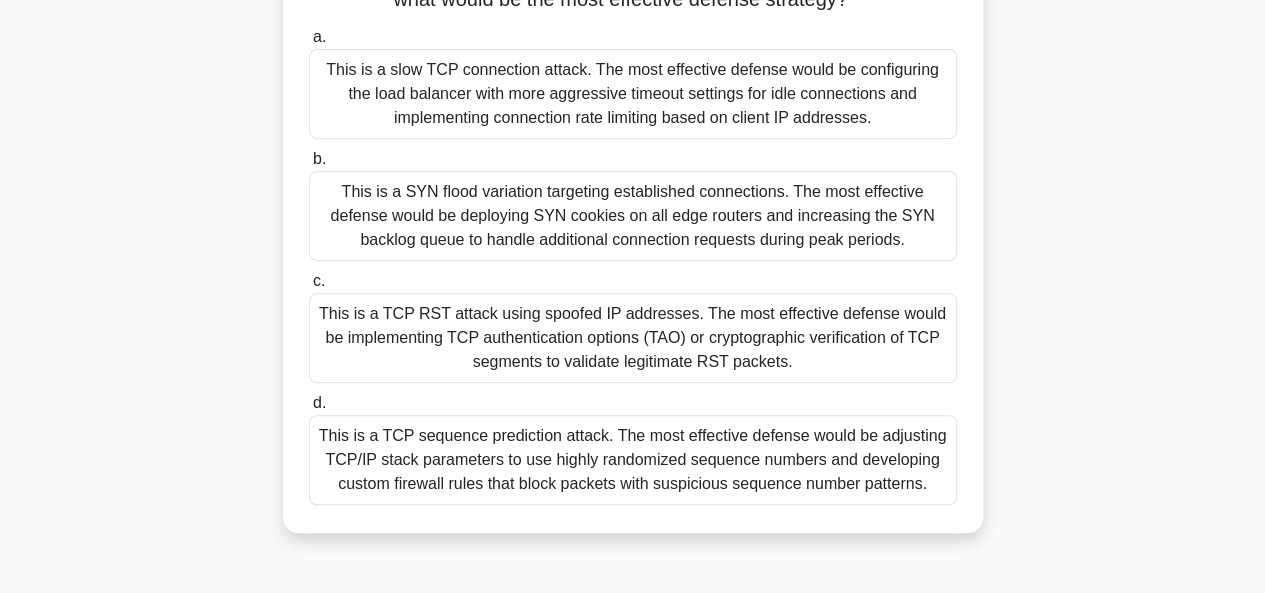 click on "This is a TCP sequence prediction attack. The most effective defense would be adjusting TCP/IP stack parameters to use highly randomized sequence numbers and developing custom firewall rules that block packets with suspicious sequence number patterns." at bounding box center [633, 460] 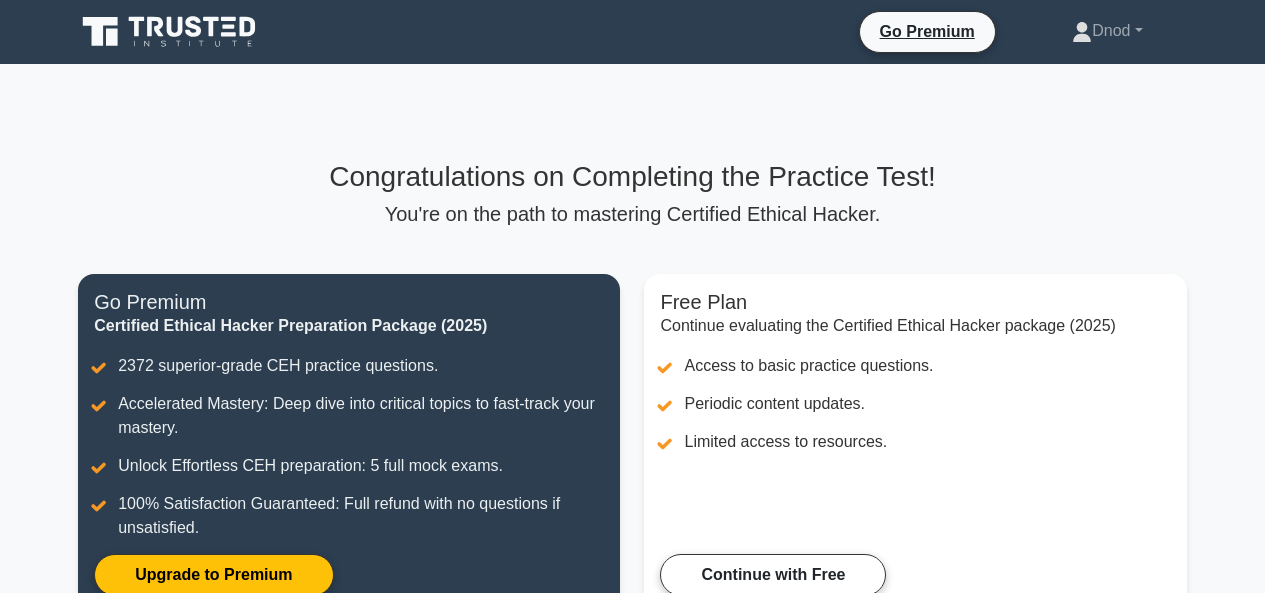 scroll, scrollTop: 332, scrollLeft: 0, axis: vertical 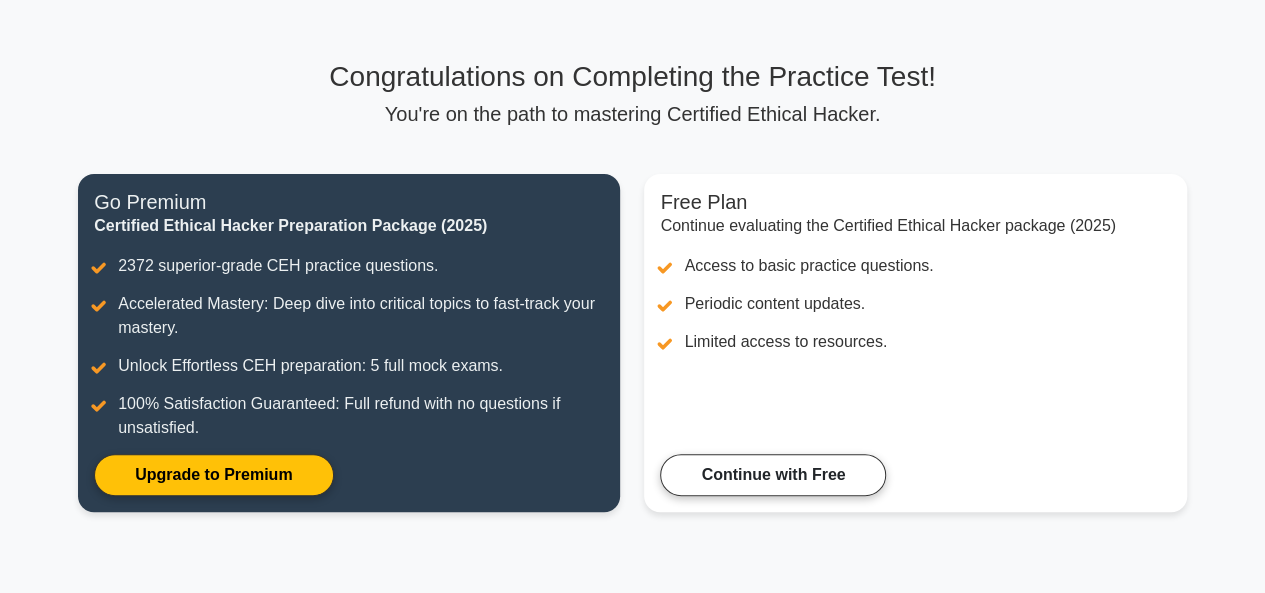 click on "You're on the path to mastering Certified Ethical Hacker." at bounding box center (632, 114) 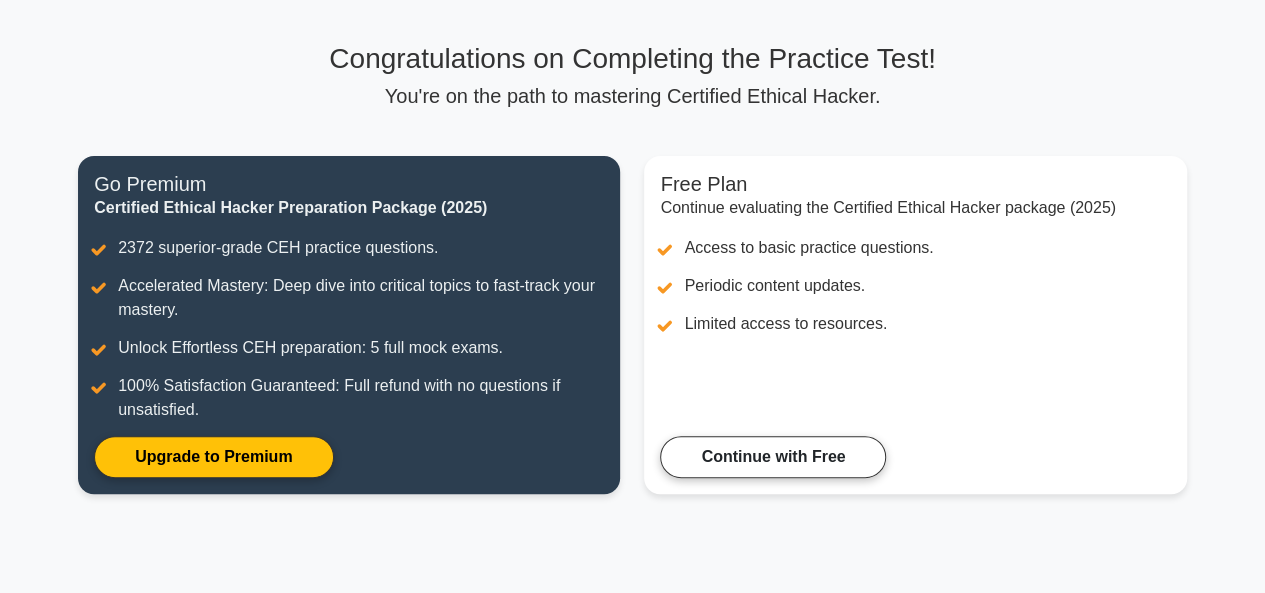 scroll, scrollTop: 117, scrollLeft: 0, axis: vertical 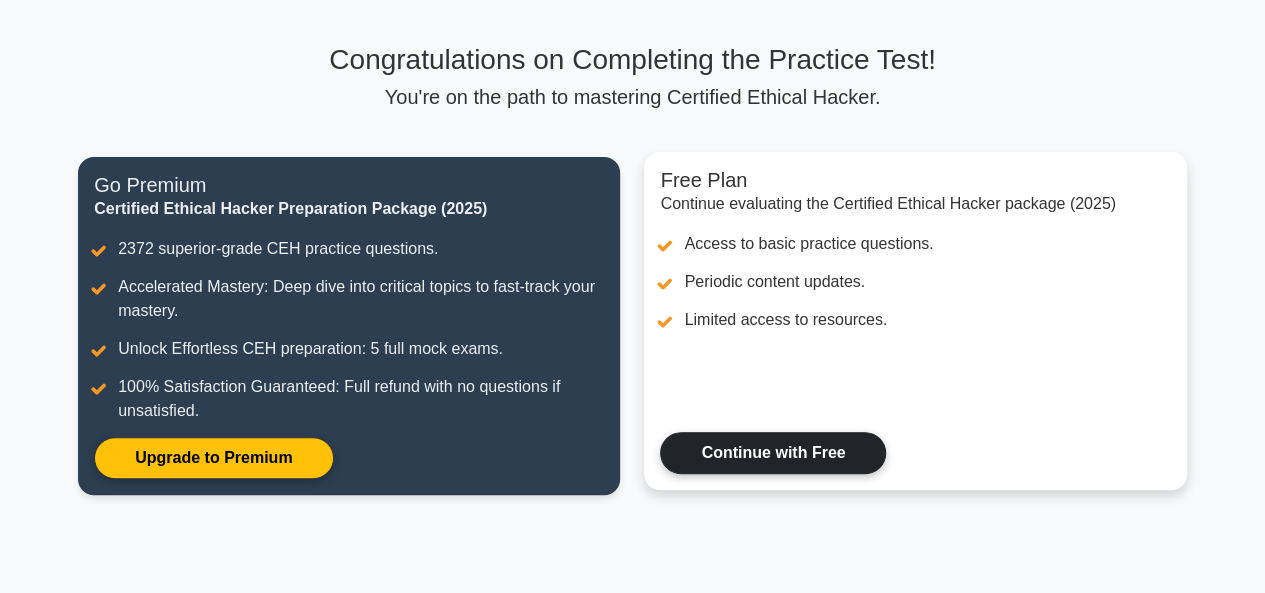 click on "Continue with Free" at bounding box center [773, 453] 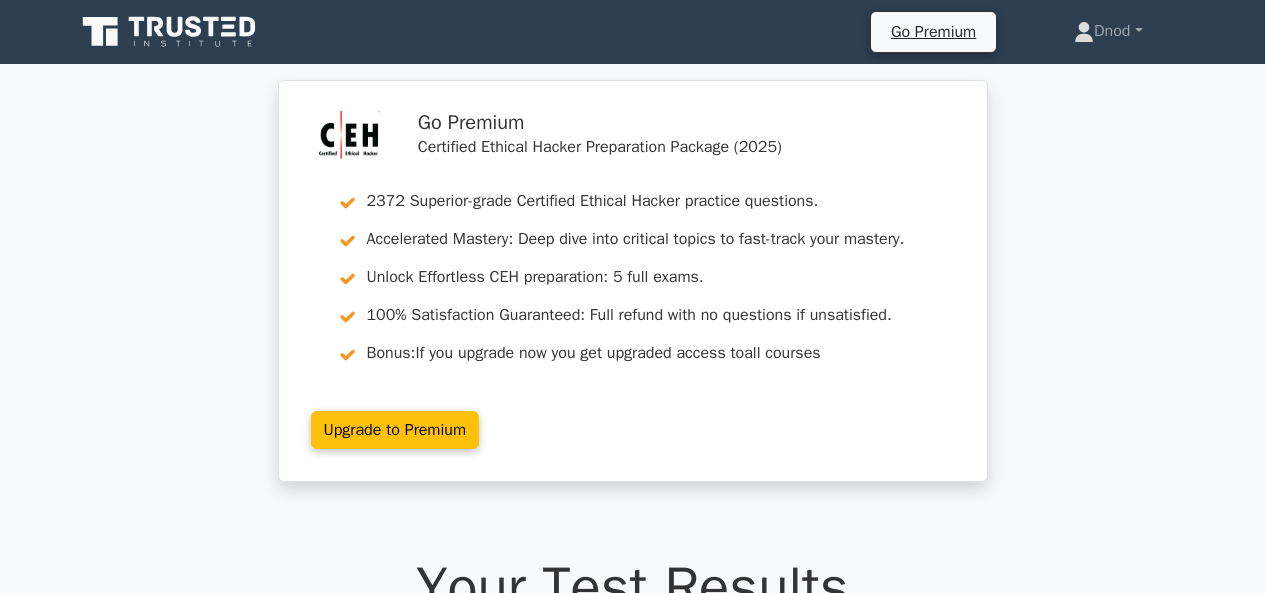 scroll, scrollTop: 0, scrollLeft: 0, axis: both 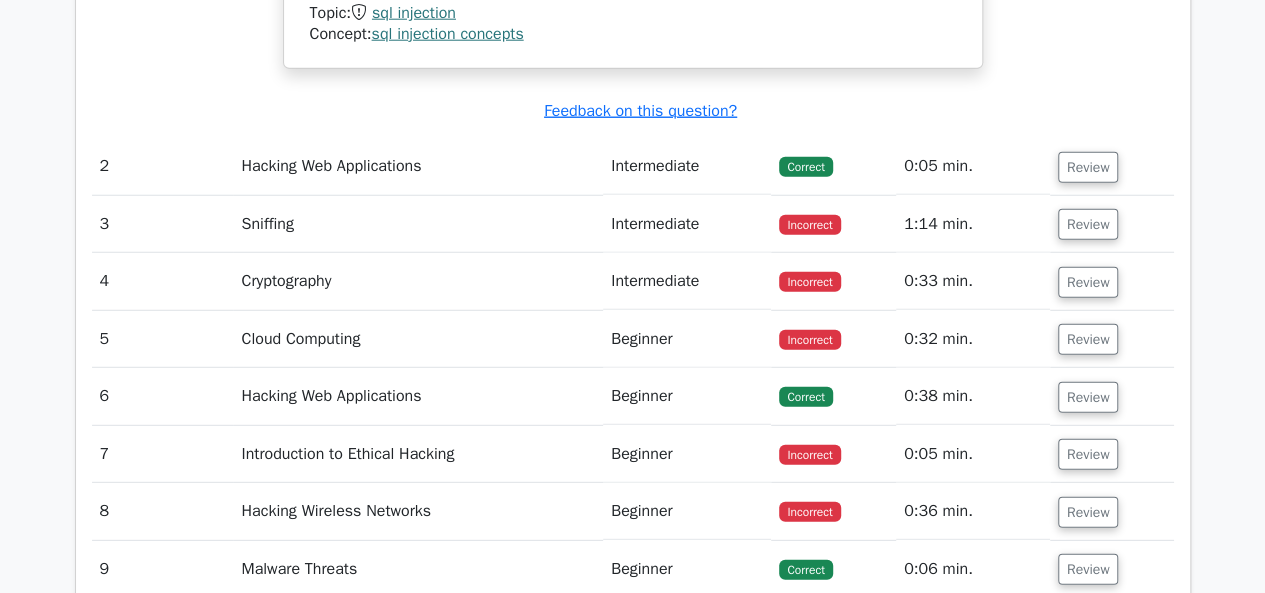click on "Correct" at bounding box center (805, 167) 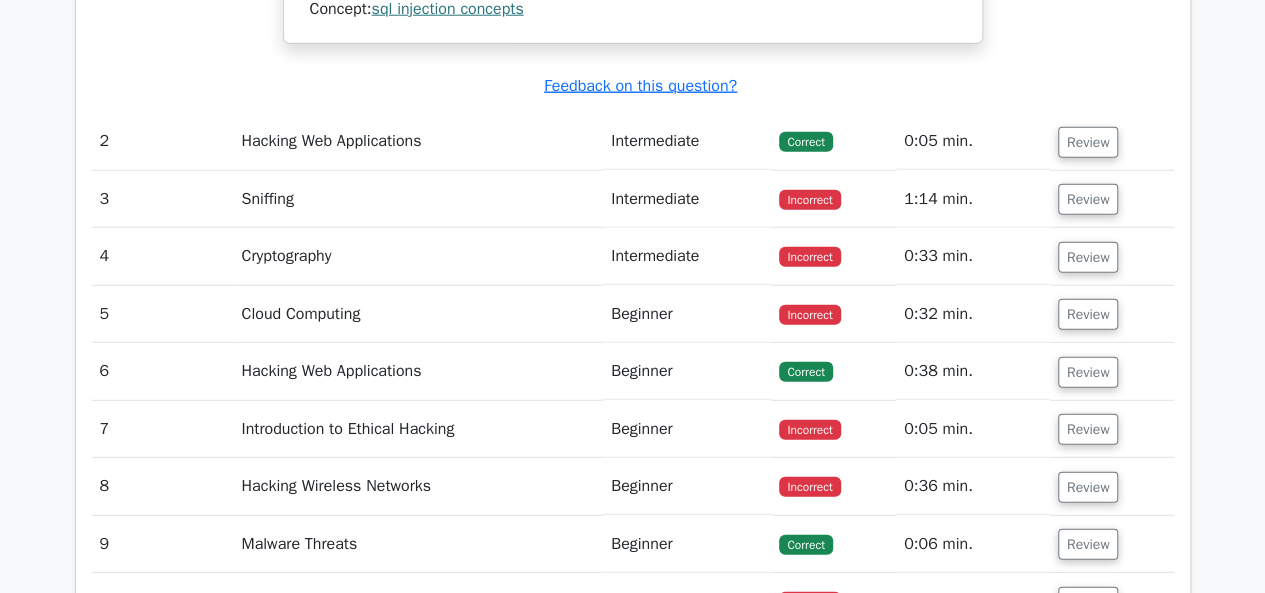 scroll, scrollTop: 2580, scrollLeft: 0, axis: vertical 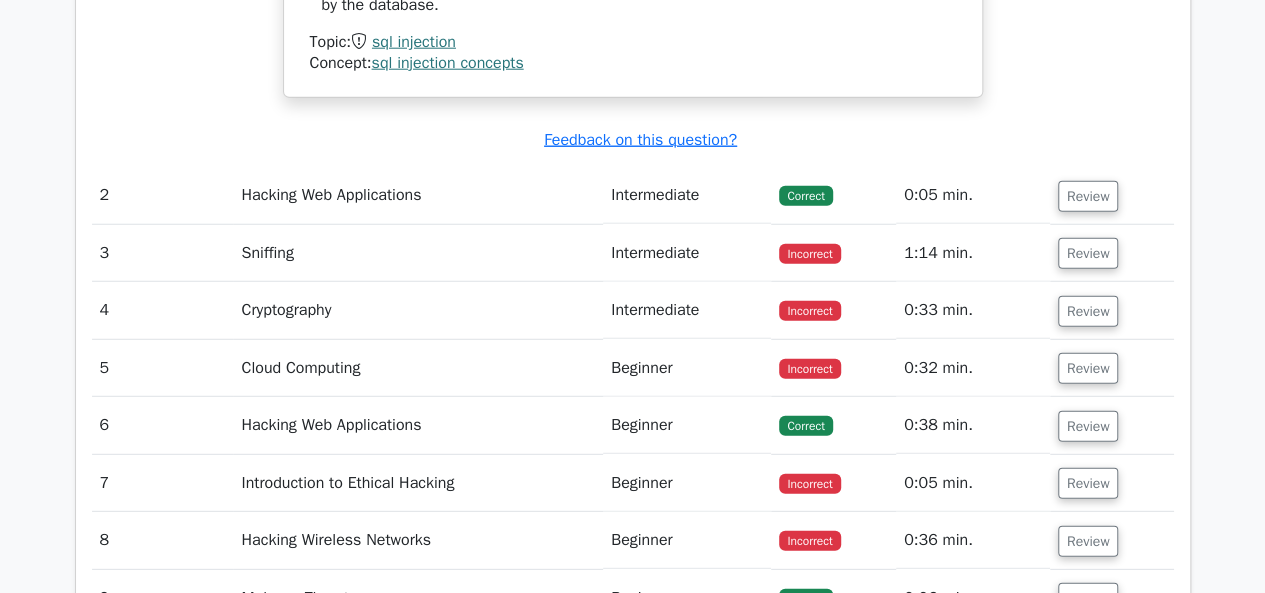 click on "Correct" at bounding box center (805, 196) 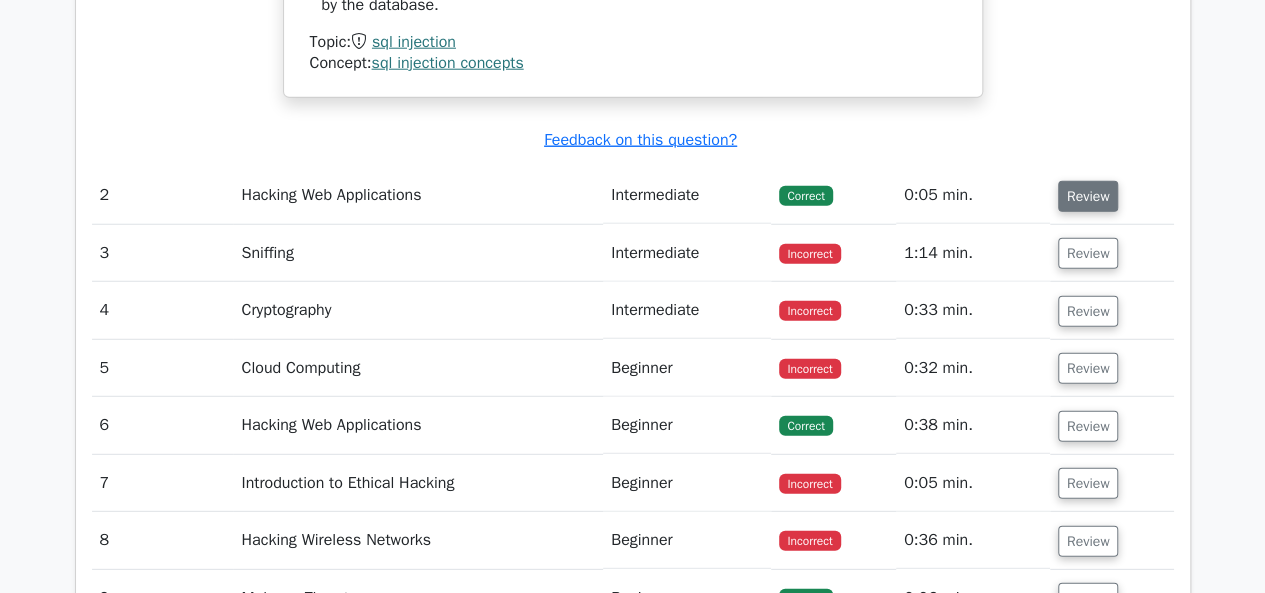 click on "Review" at bounding box center (1088, 196) 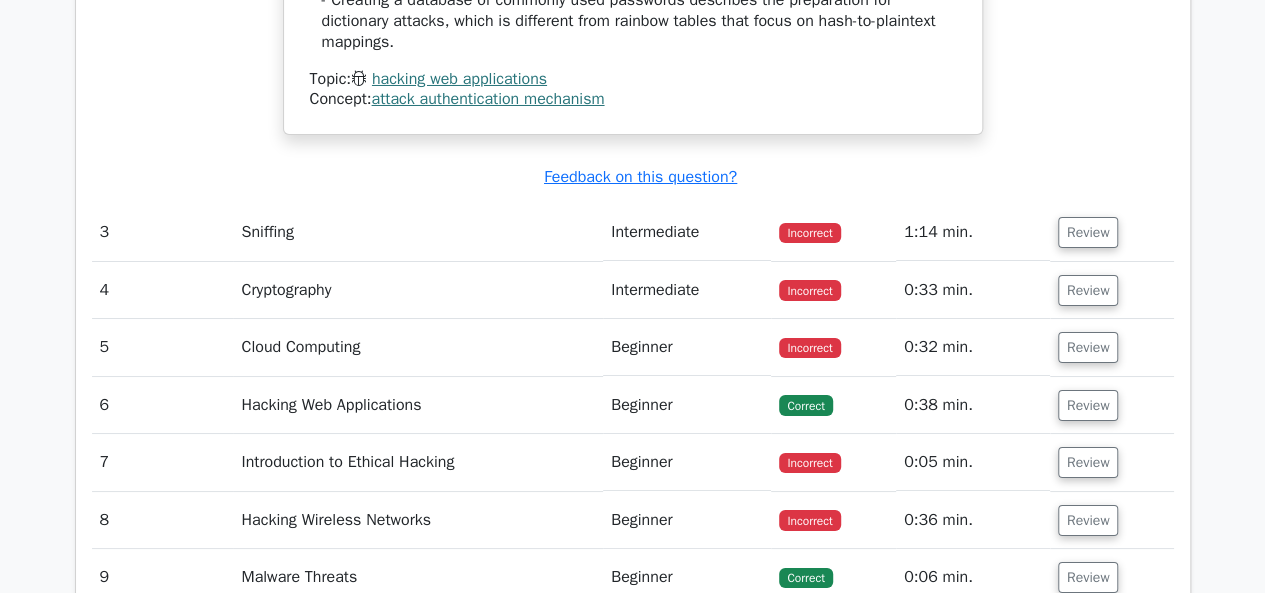 scroll, scrollTop: 3642, scrollLeft: 0, axis: vertical 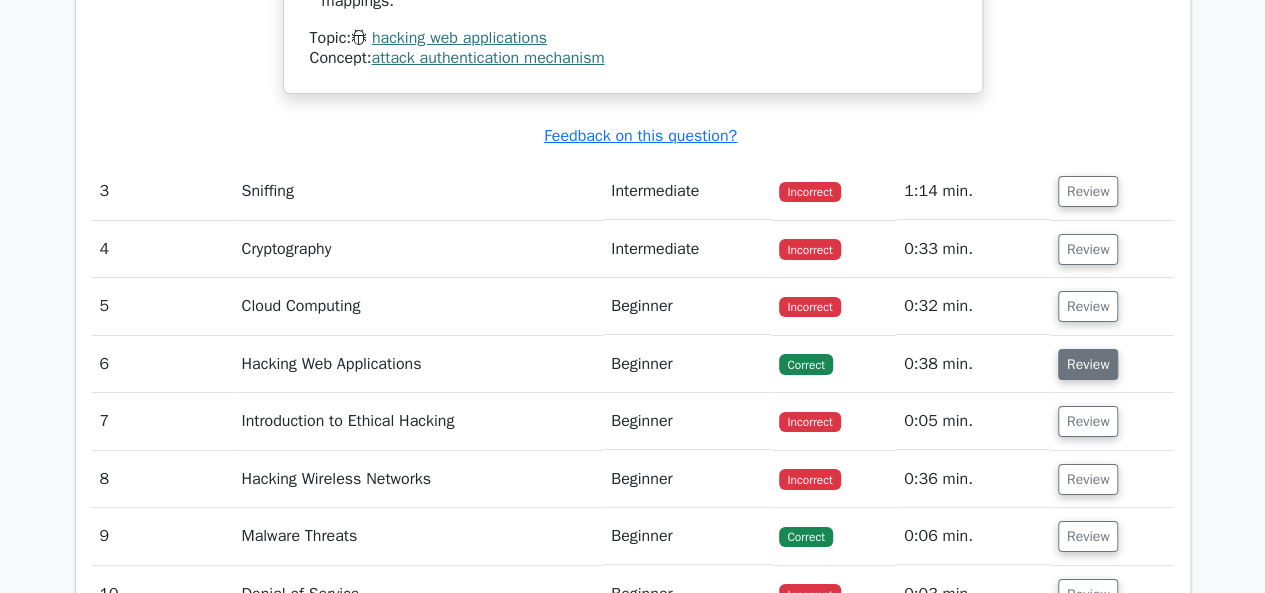 click on "Review" at bounding box center (1088, 364) 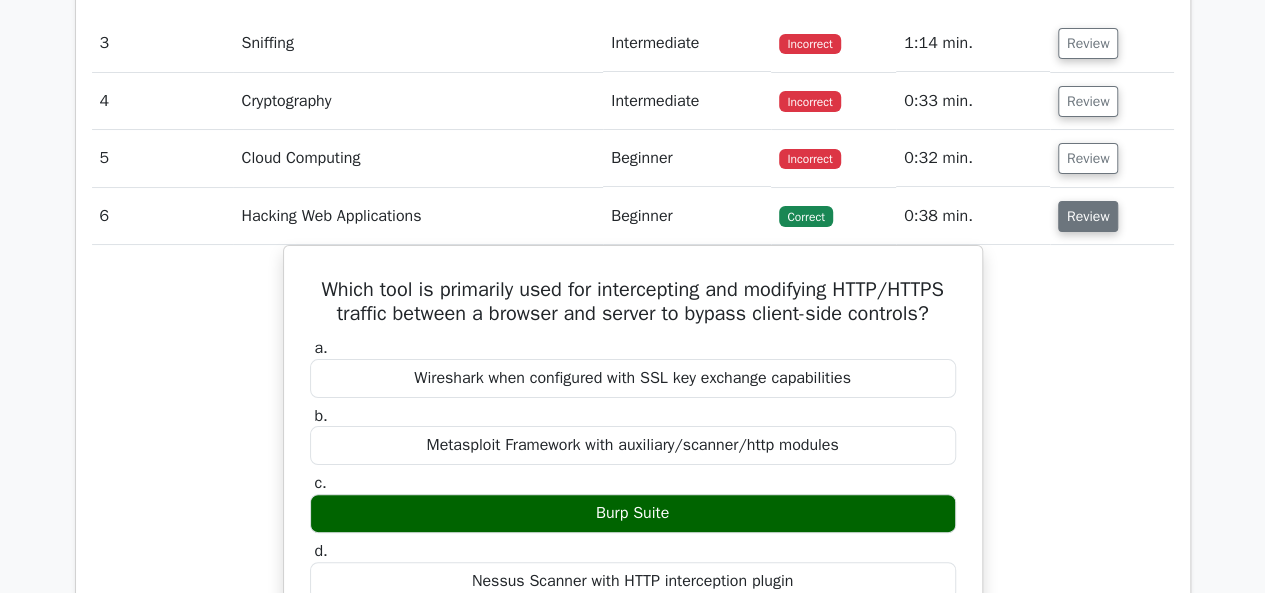 scroll, scrollTop: 3754, scrollLeft: 0, axis: vertical 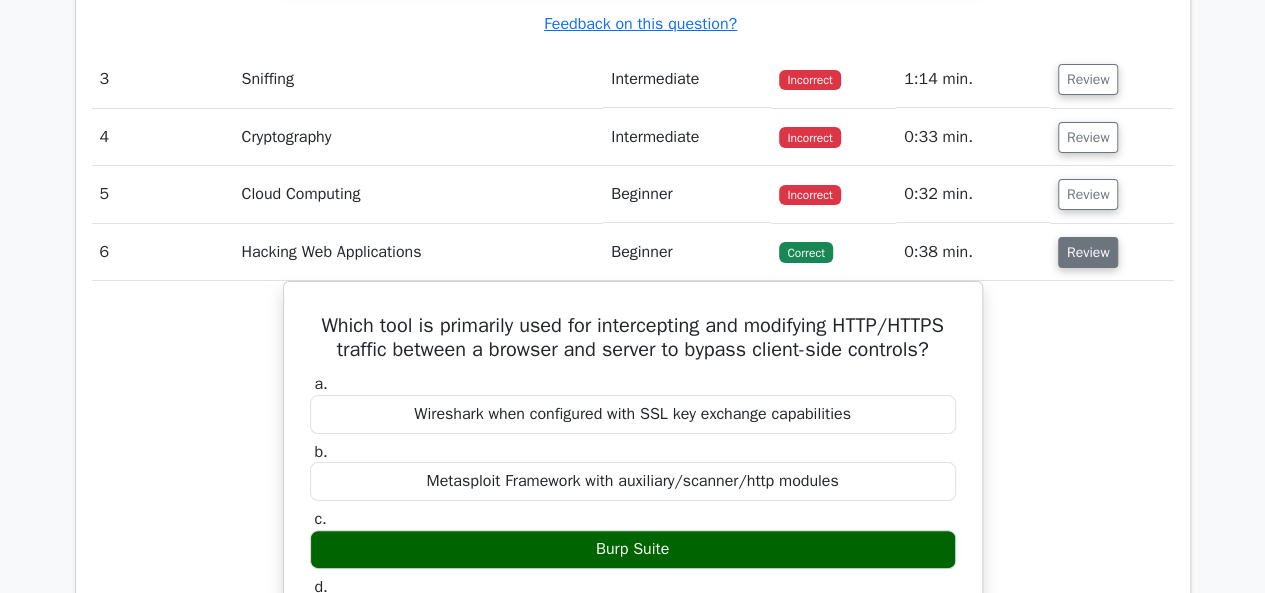click on "Review" at bounding box center (1088, 252) 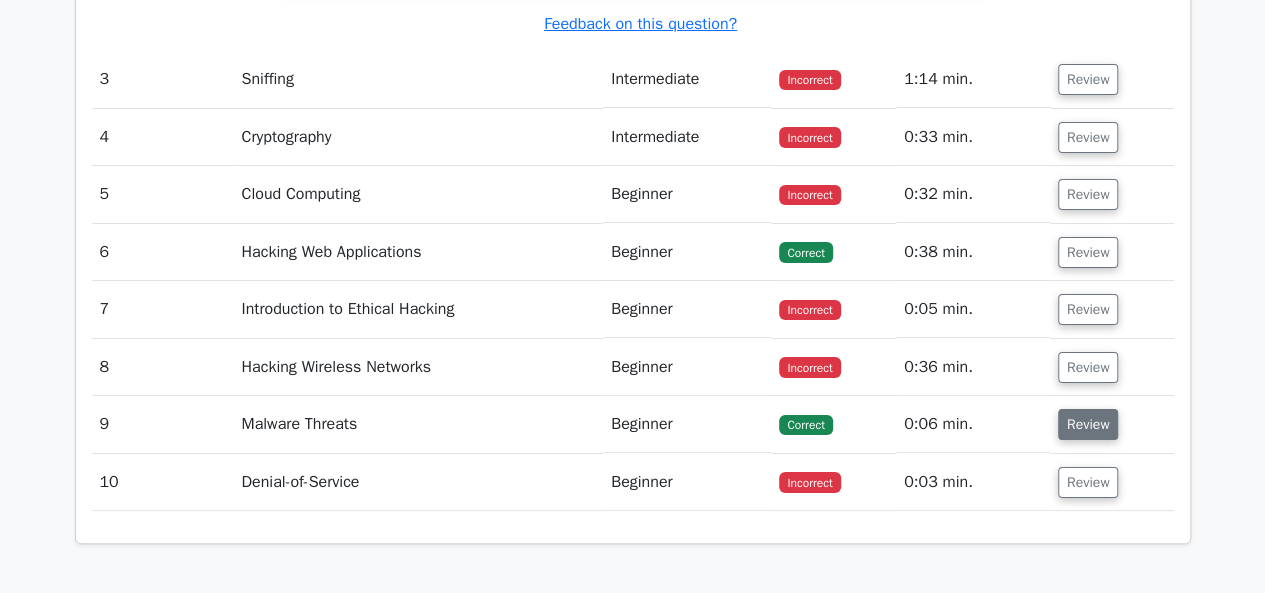 click on "Review" at bounding box center [1088, 424] 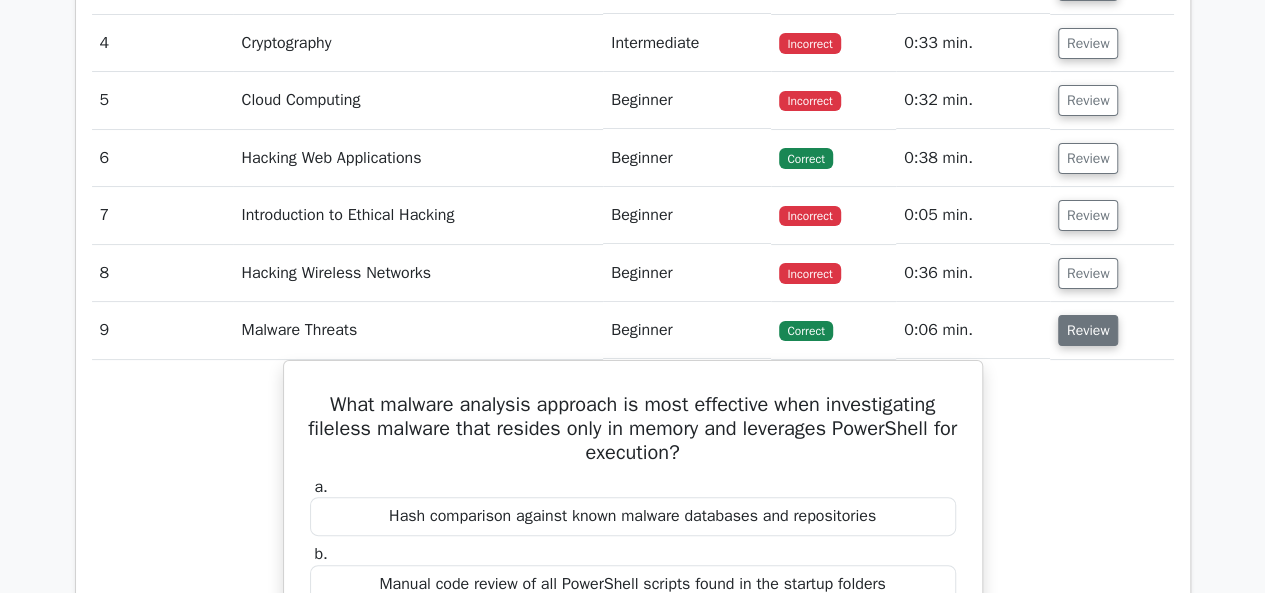 scroll, scrollTop: 3839, scrollLeft: 0, axis: vertical 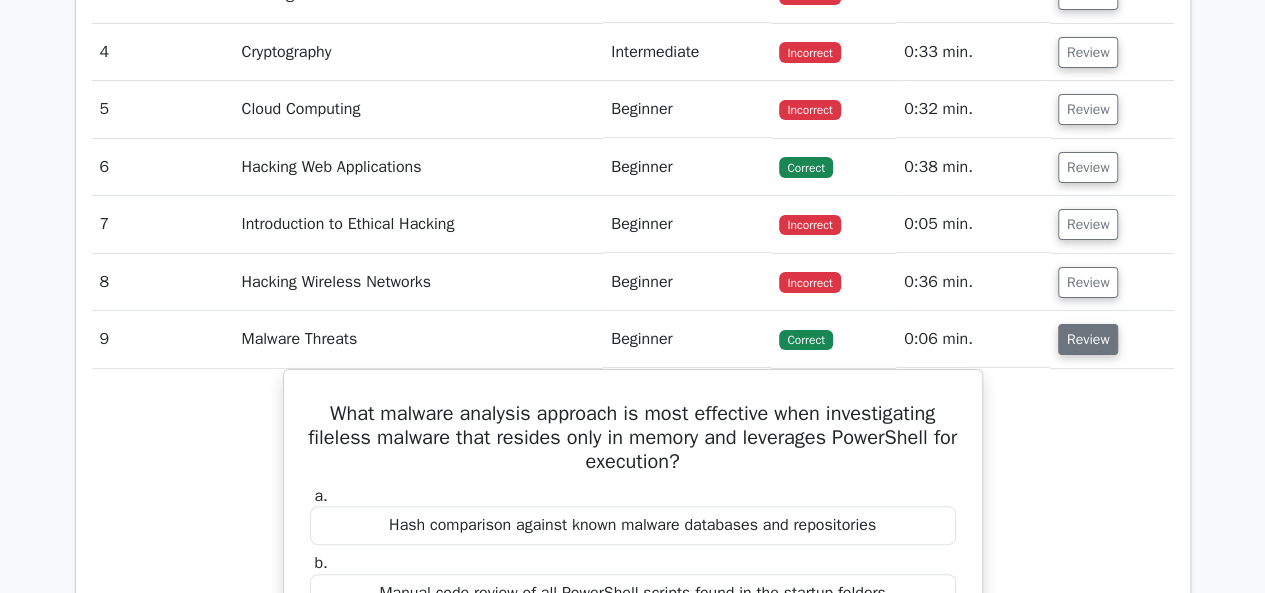 click on "Review" at bounding box center [1088, 339] 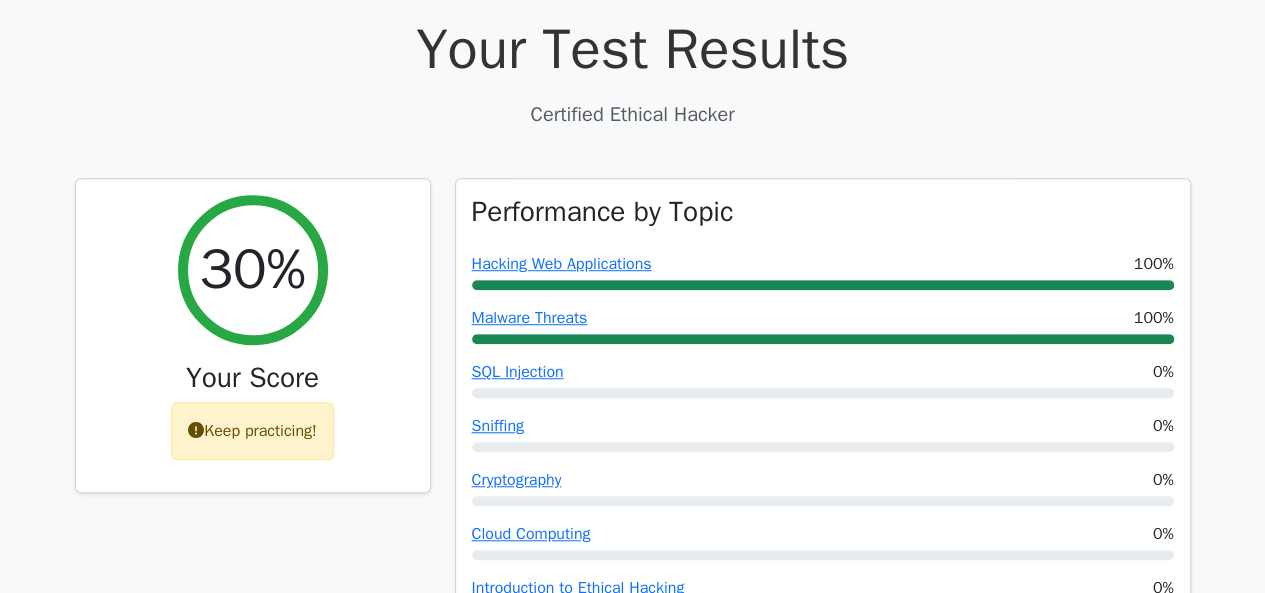 scroll, scrollTop: 532, scrollLeft: 0, axis: vertical 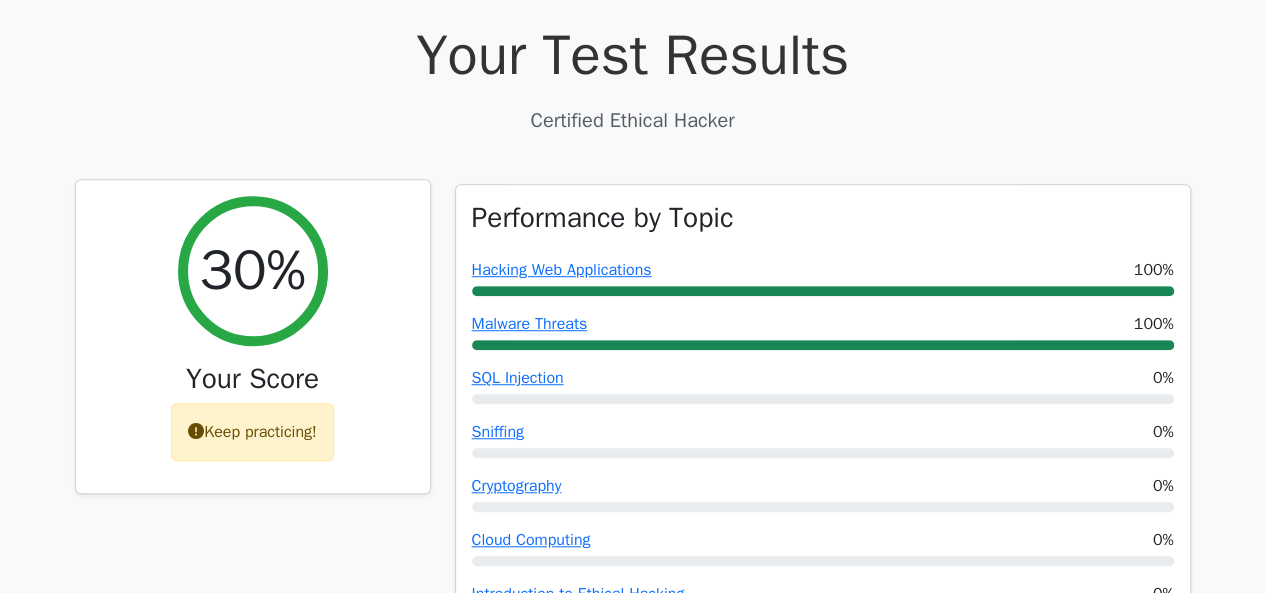 click on "Keep practicing!" at bounding box center (252, 432) 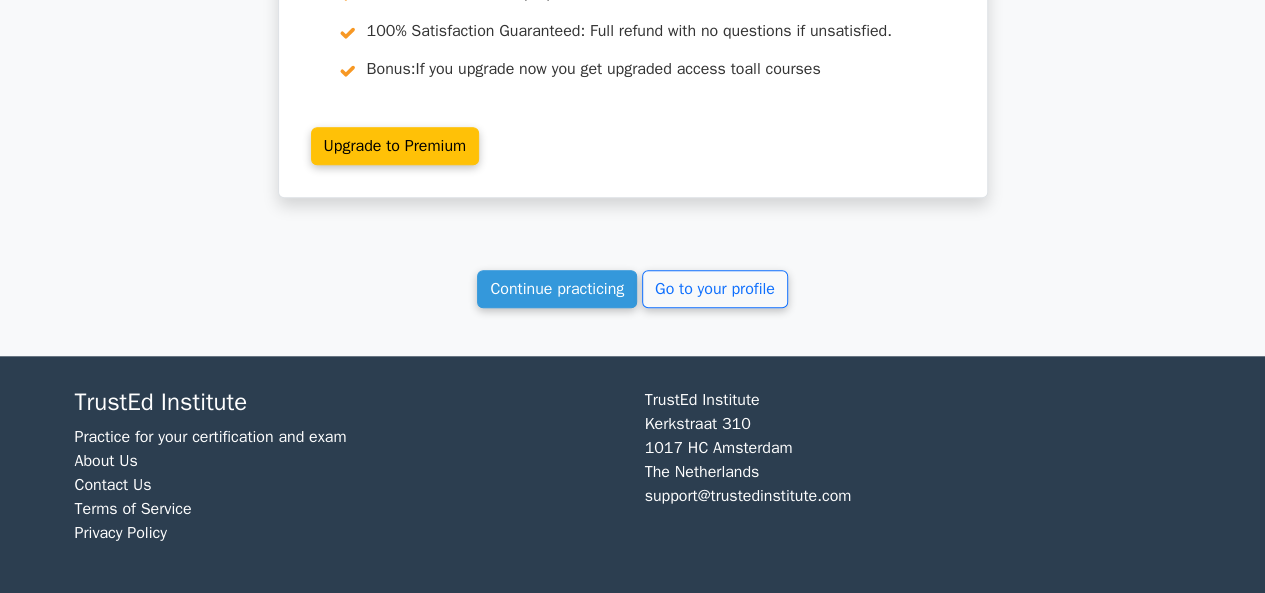 scroll, scrollTop: 4501, scrollLeft: 0, axis: vertical 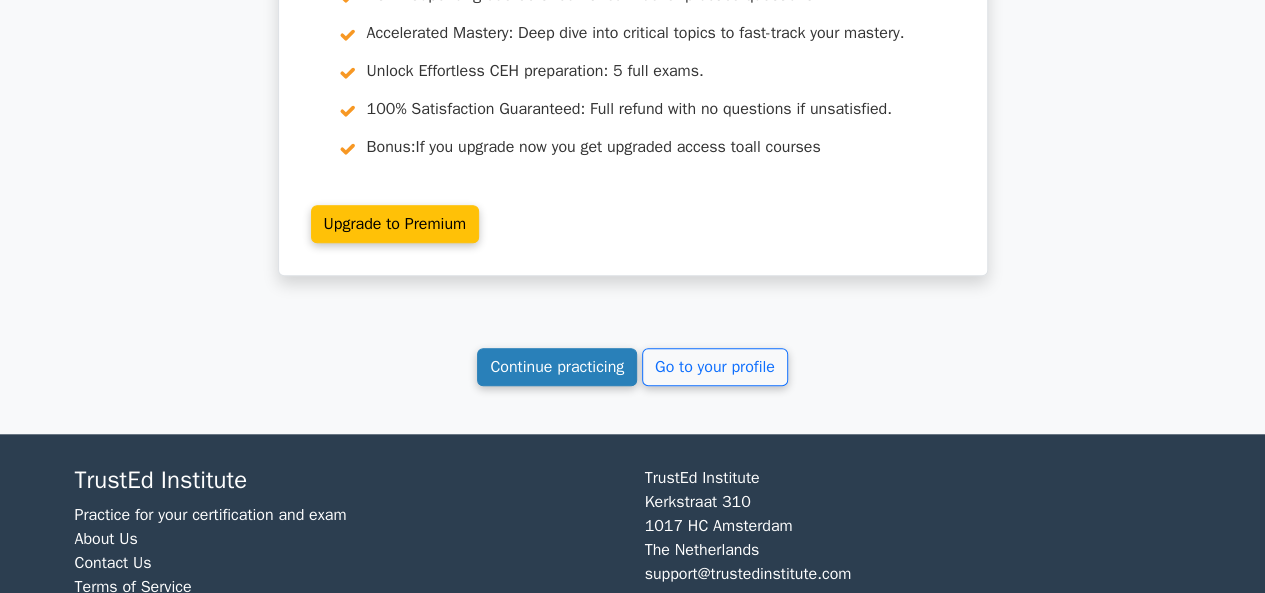 click on "Continue practicing" at bounding box center (557, 367) 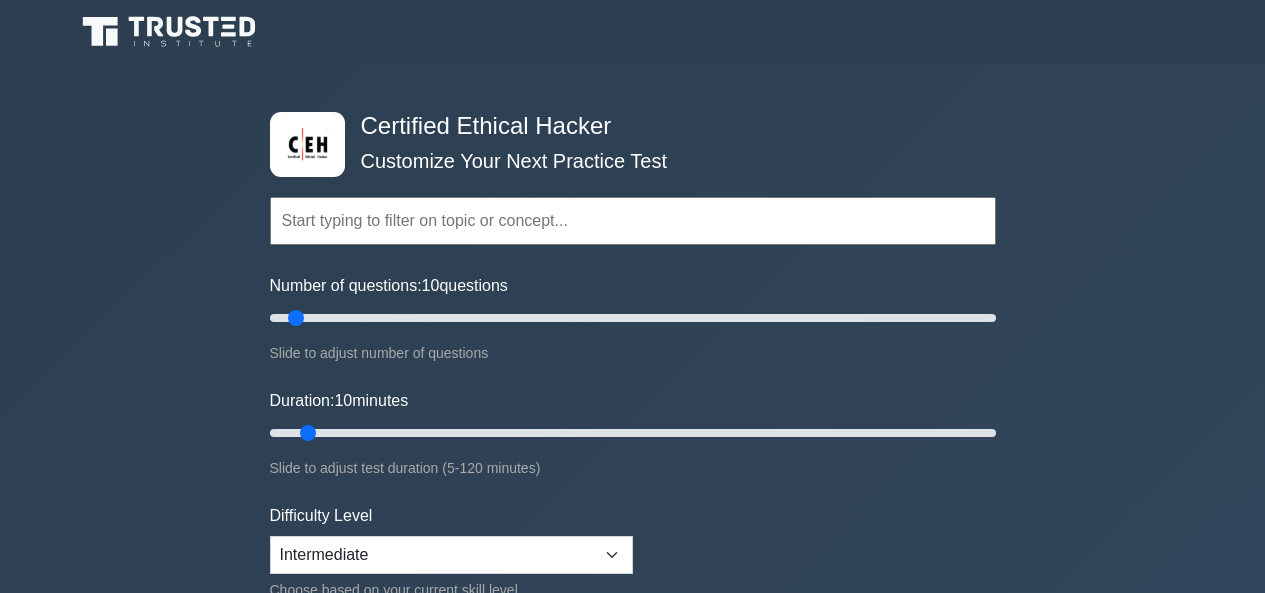 scroll, scrollTop: 0, scrollLeft: 0, axis: both 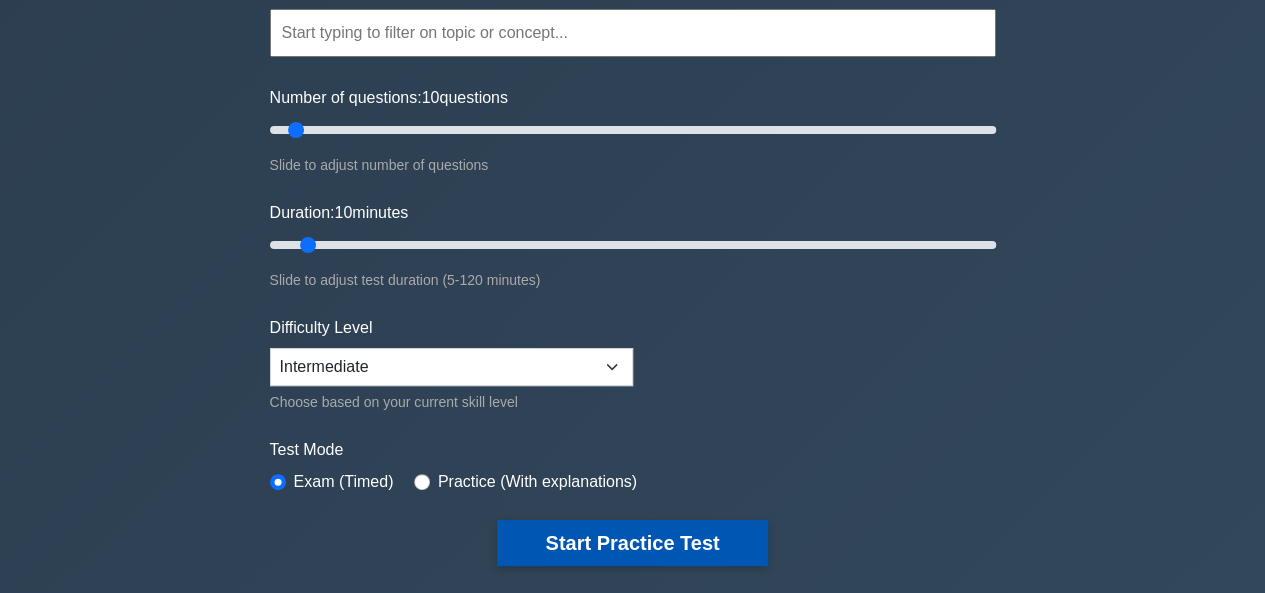 click on "Start Practice Test" at bounding box center (632, 543) 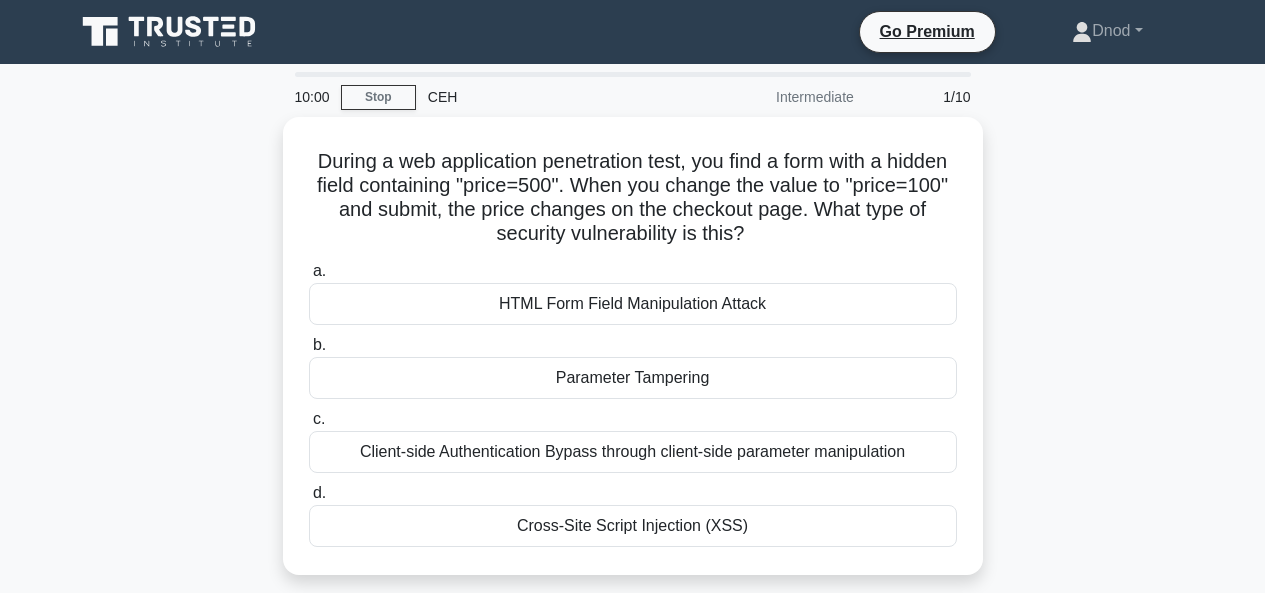 scroll, scrollTop: 0, scrollLeft: 0, axis: both 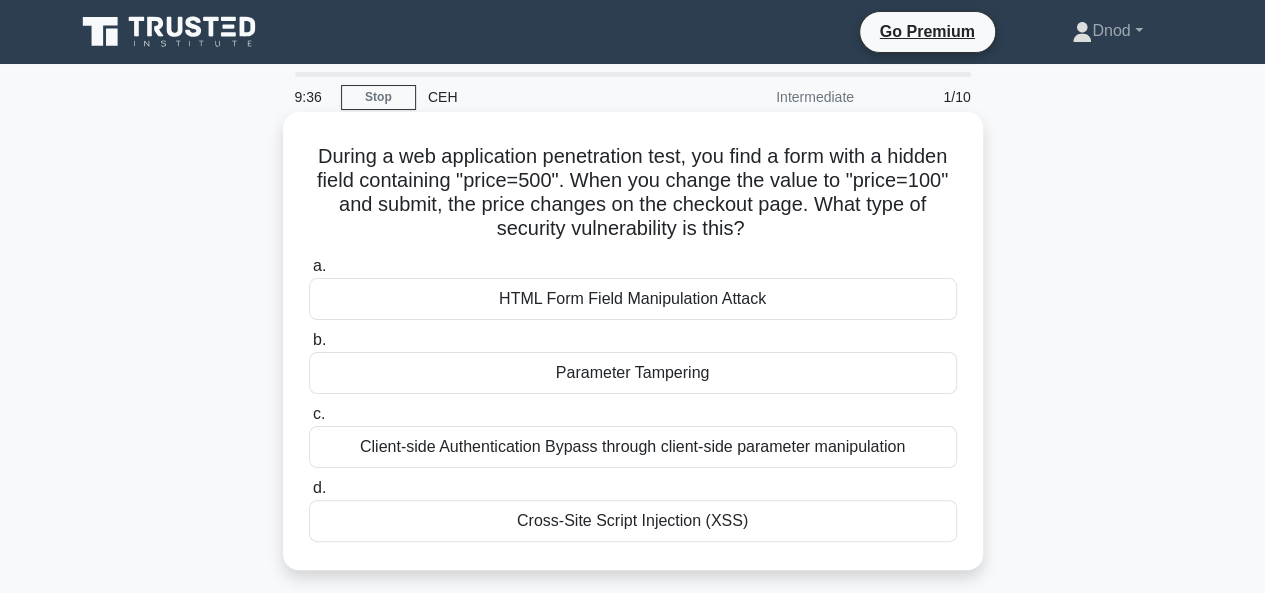 click on "Parameter Tampering" at bounding box center [633, 373] 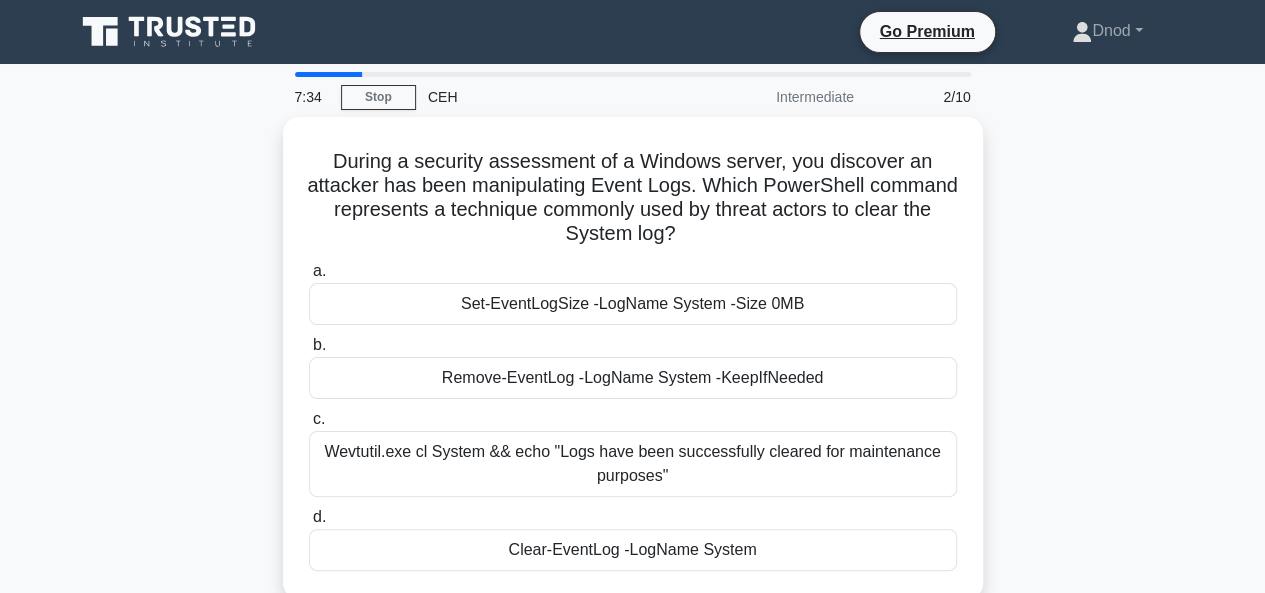 click on "Remove-EventLog -LogName System -KeepIfNeeded" at bounding box center (633, 378) 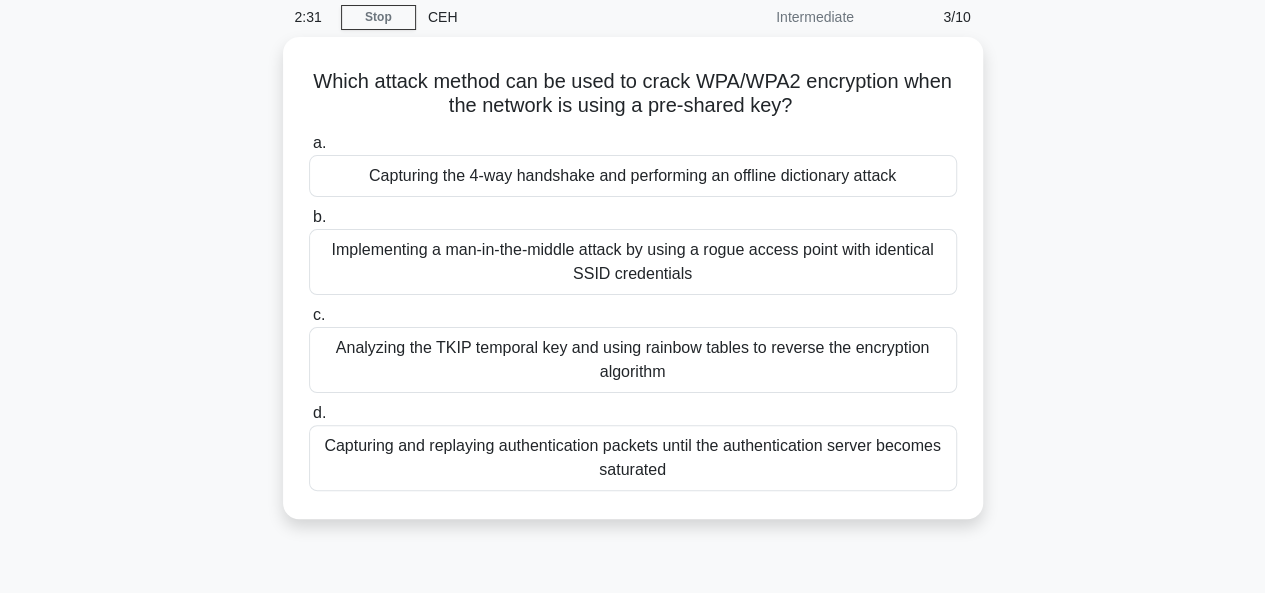scroll, scrollTop: 82, scrollLeft: 0, axis: vertical 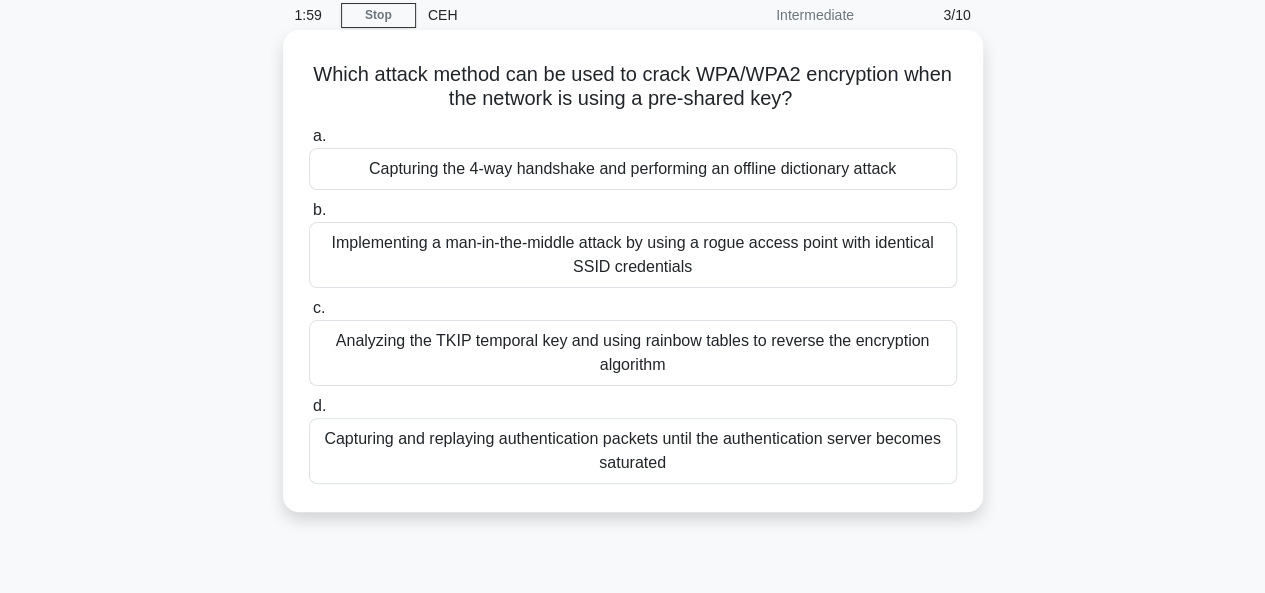 click on "Capturing and replaying authentication packets until the authentication server becomes saturated" at bounding box center [633, 451] 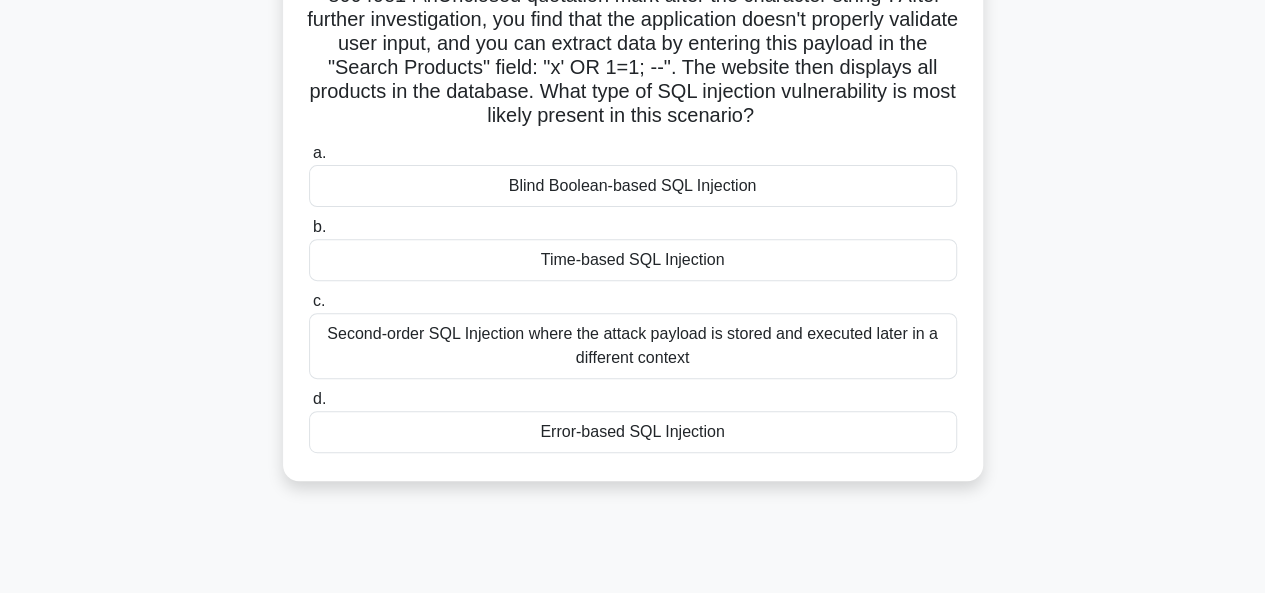 scroll, scrollTop: 244, scrollLeft: 0, axis: vertical 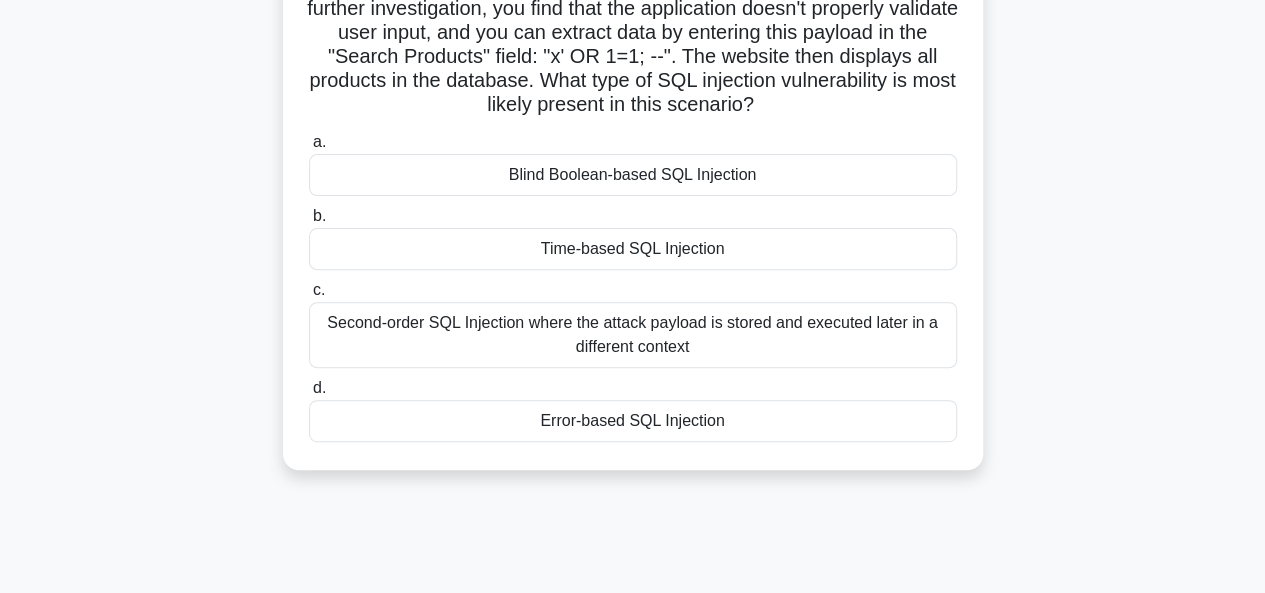 click on "Time-based SQL Injection" at bounding box center [633, 249] 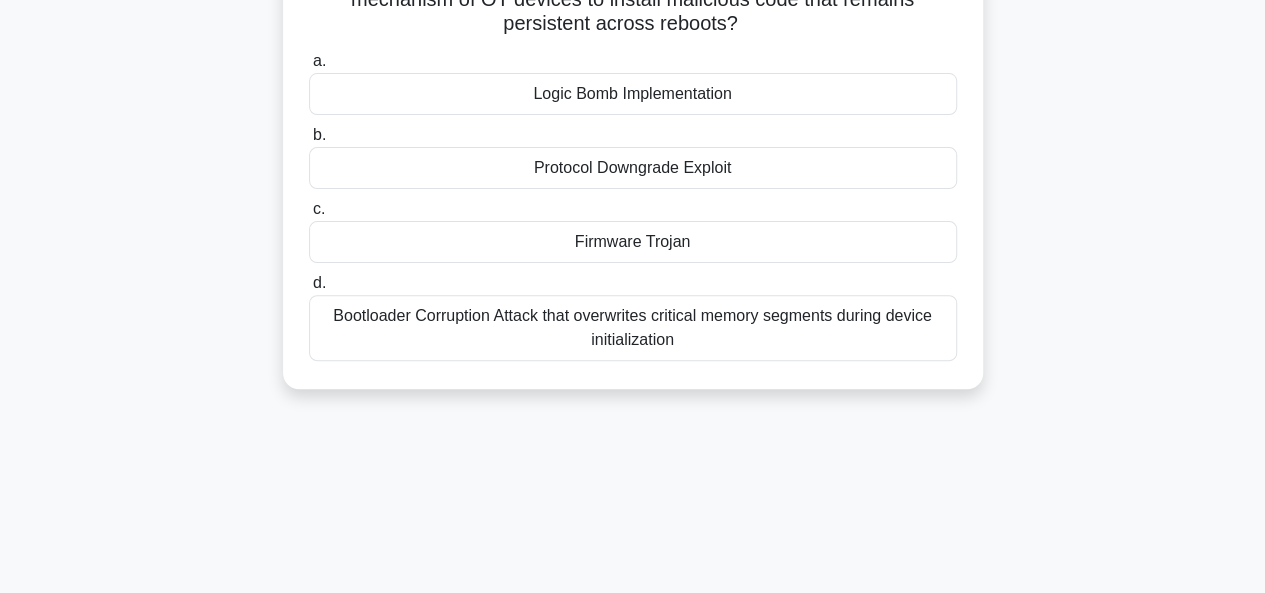 scroll, scrollTop: 186, scrollLeft: 0, axis: vertical 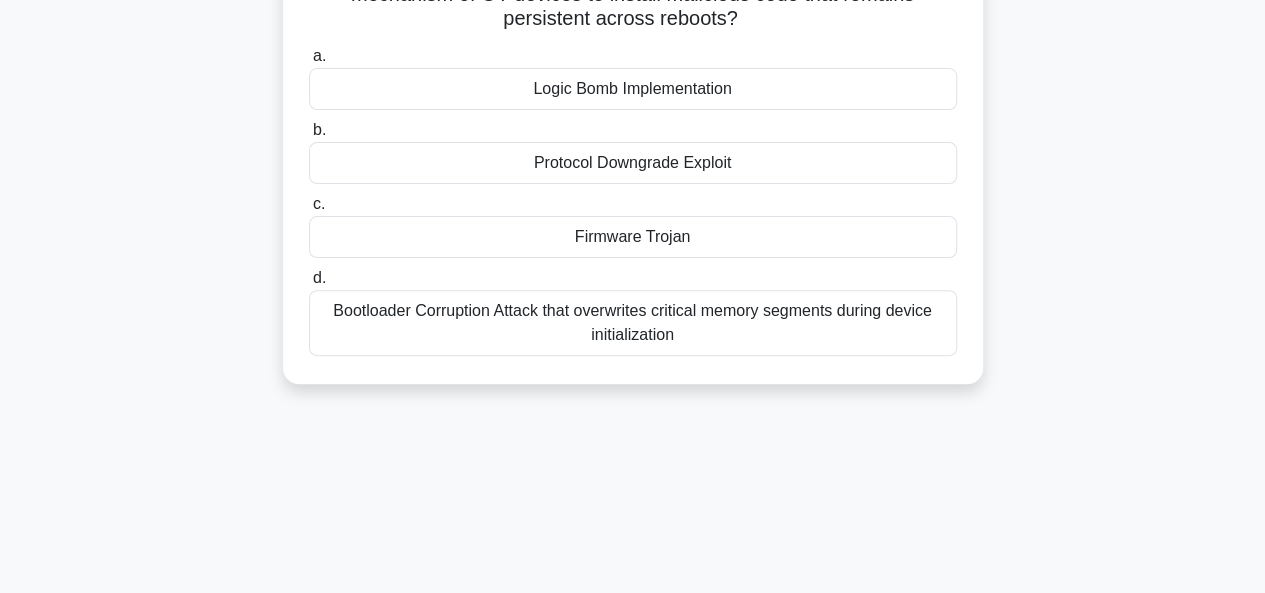 click on "Firmware Trojan" at bounding box center [633, 237] 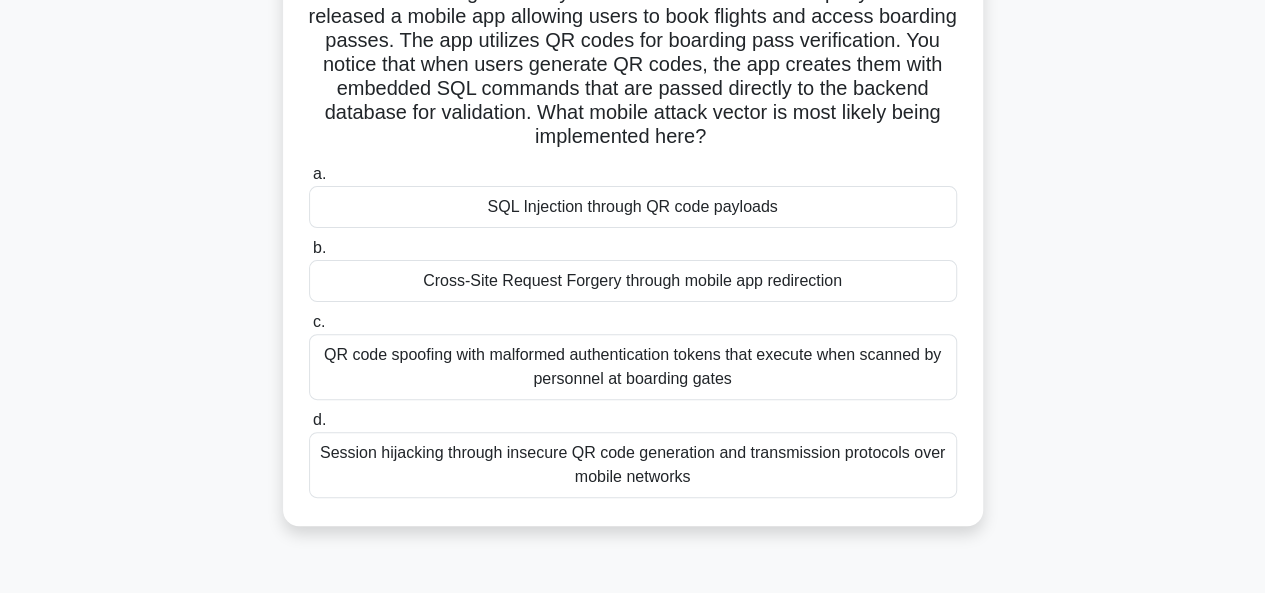 scroll, scrollTop: 170, scrollLeft: 0, axis: vertical 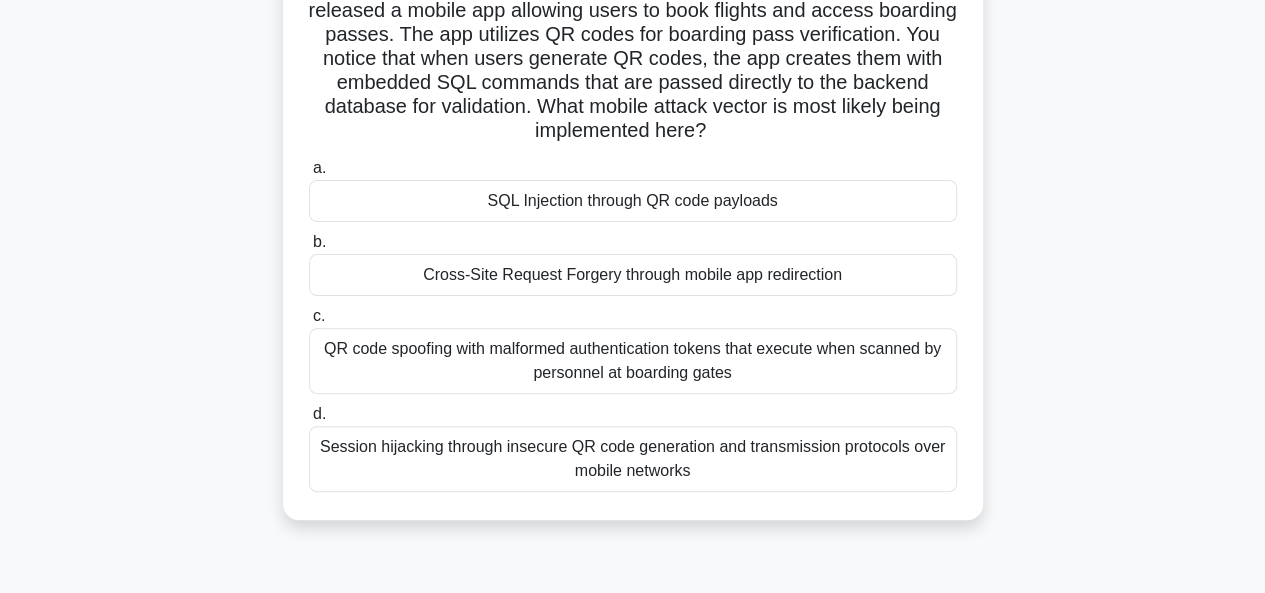 click on "QR code spoofing with malformed authentication tokens that execute when scanned by personnel at boarding gates" at bounding box center [633, 361] 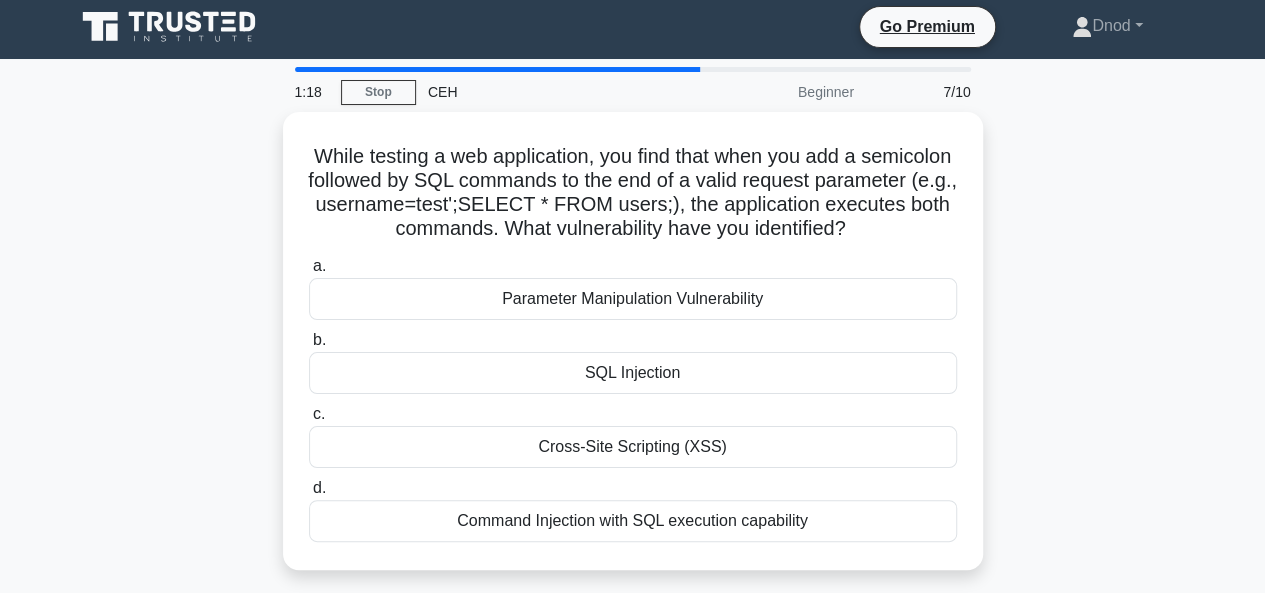 scroll, scrollTop: 0, scrollLeft: 0, axis: both 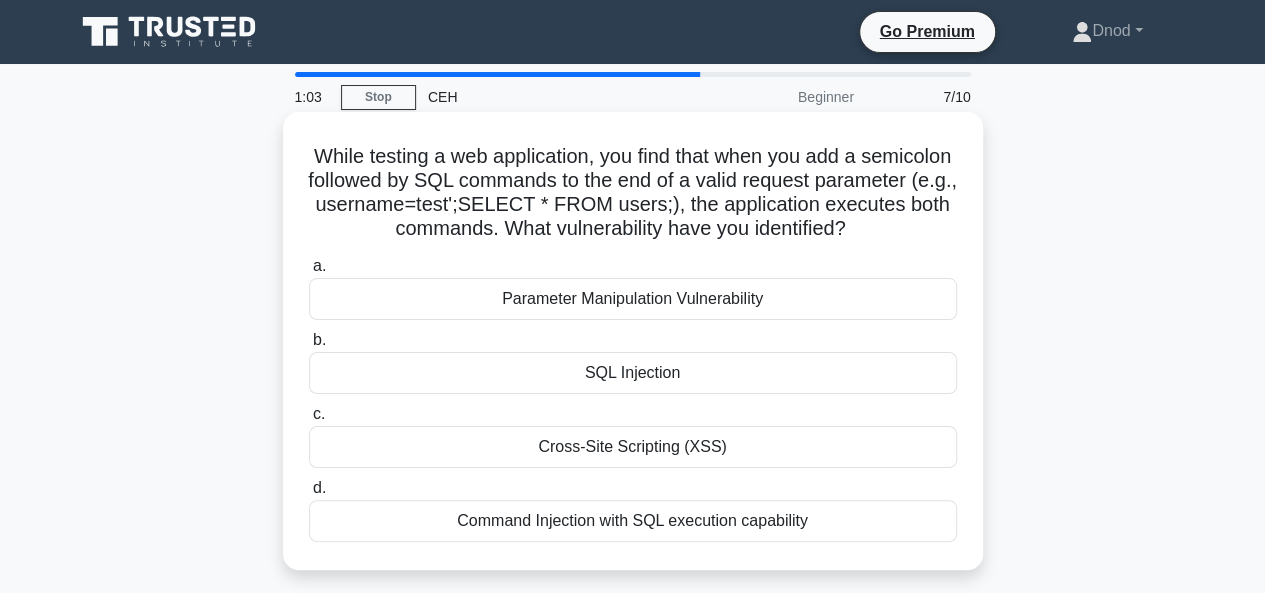 click on "Command Injection with SQL execution capability" at bounding box center (633, 521) 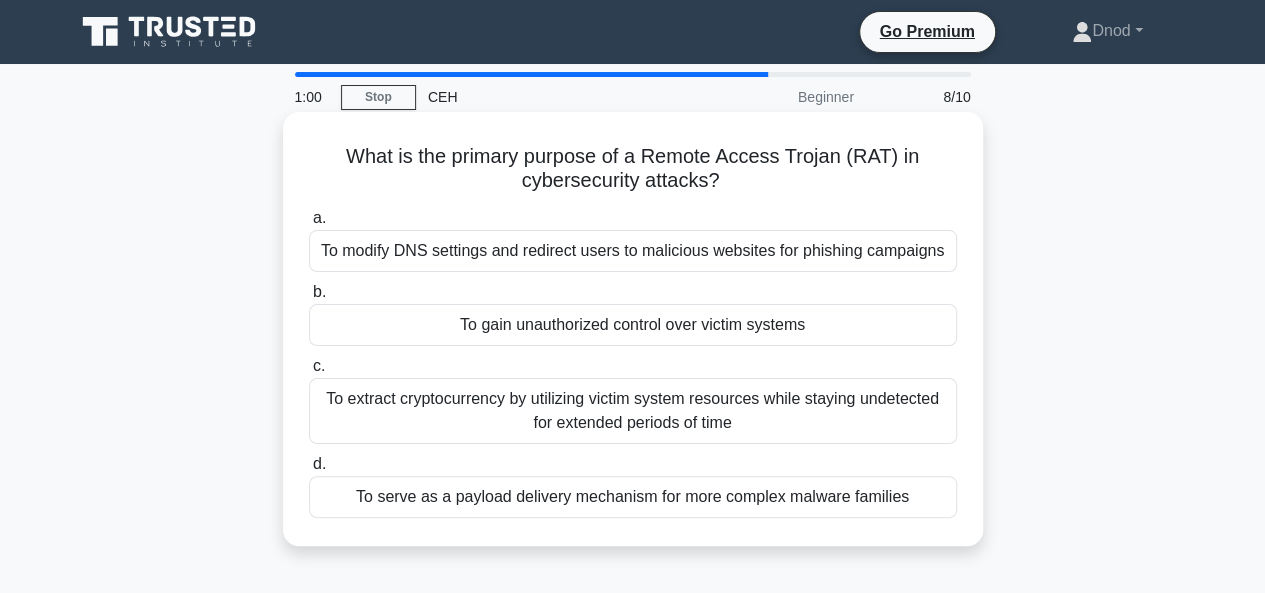 click on "To gain unauthorized control over victim systems" at bounding box center (633, 325) 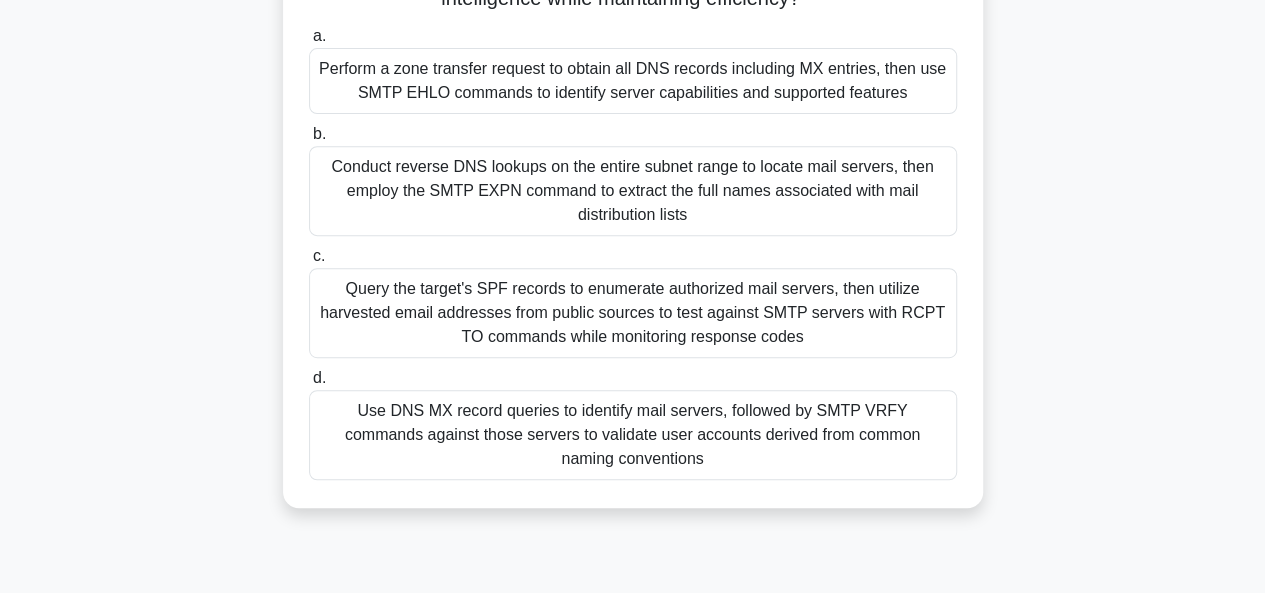 scroll, scrollTop: 364, scrollLeft: 0, axis: vertical 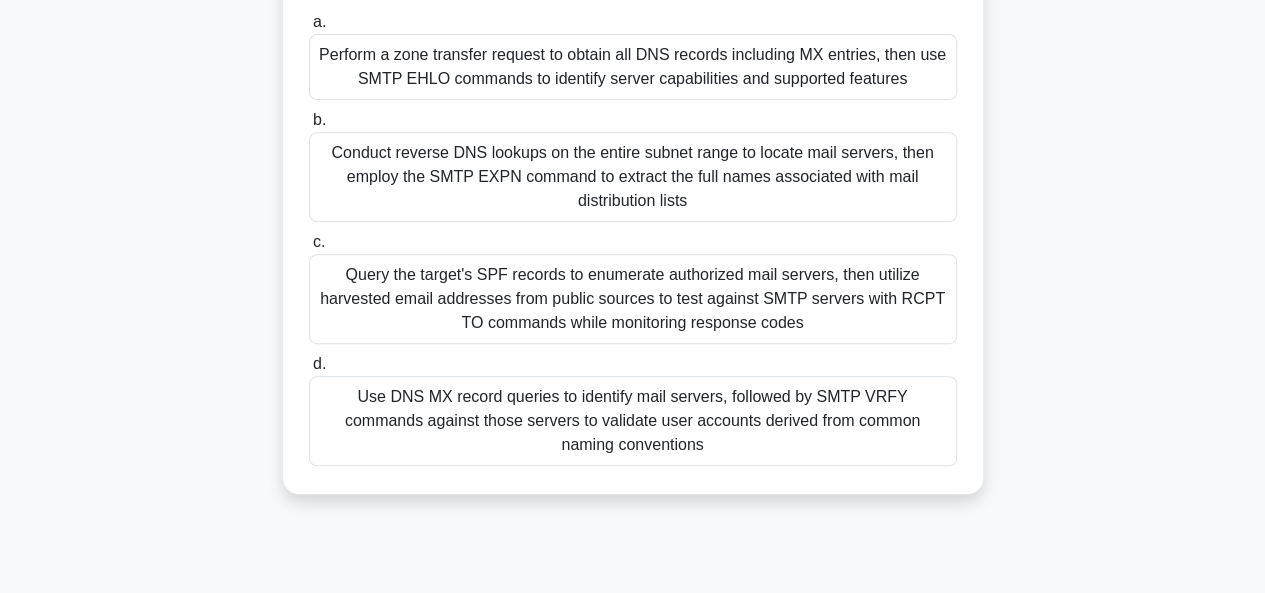 click on "Query the target's SPF records to enumerate authorized mail servers, then utilize harvested email addresses from public sources to test against SMTP servers with RCPT TO commands while monitoring response codes" at bounding box center [633, 299] 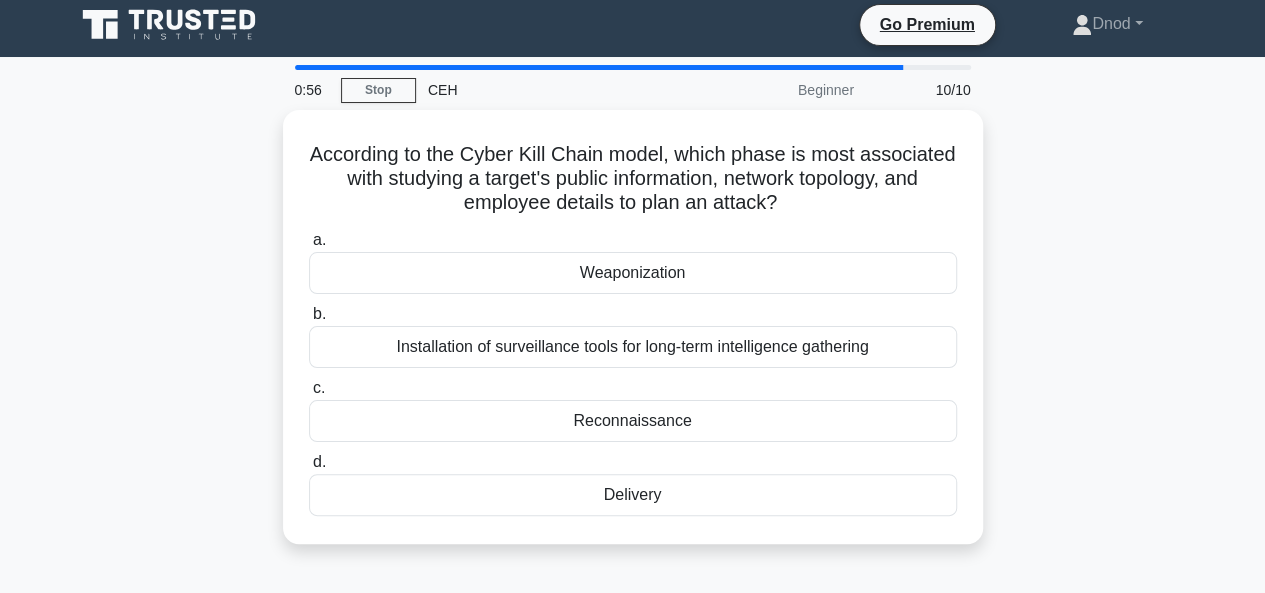 scroll, scrollTop: 0, scrollLeft: 0, axis: both 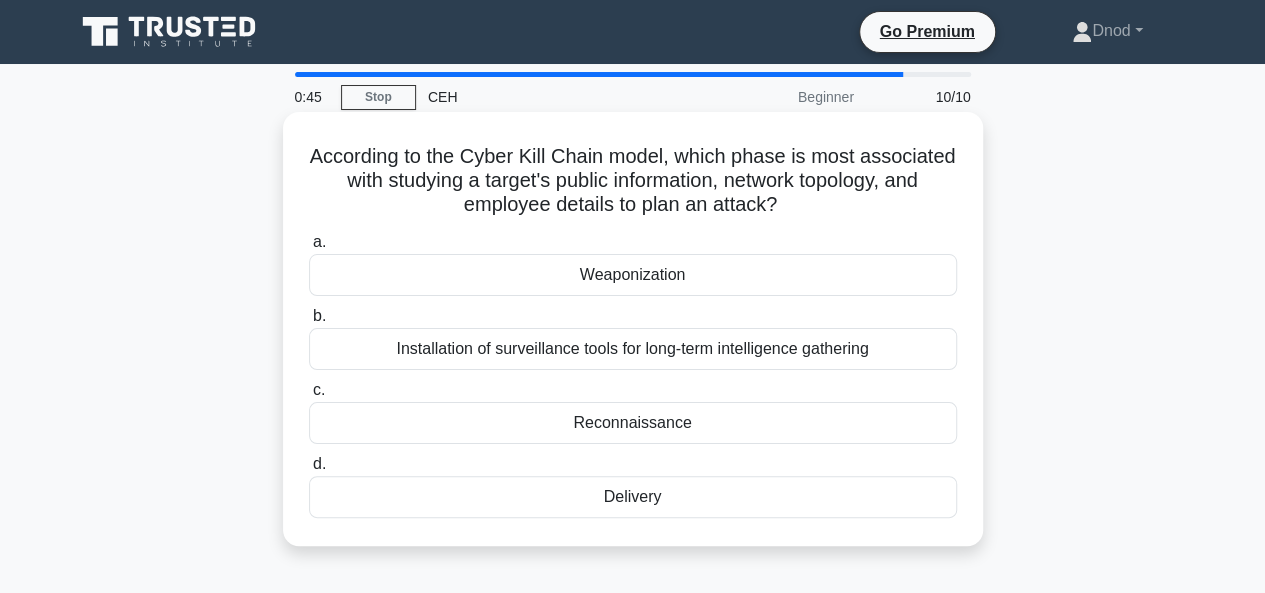 click on "Installation of surveillance tools for long-term intelligence gathering" at bounding box center (633, 349) 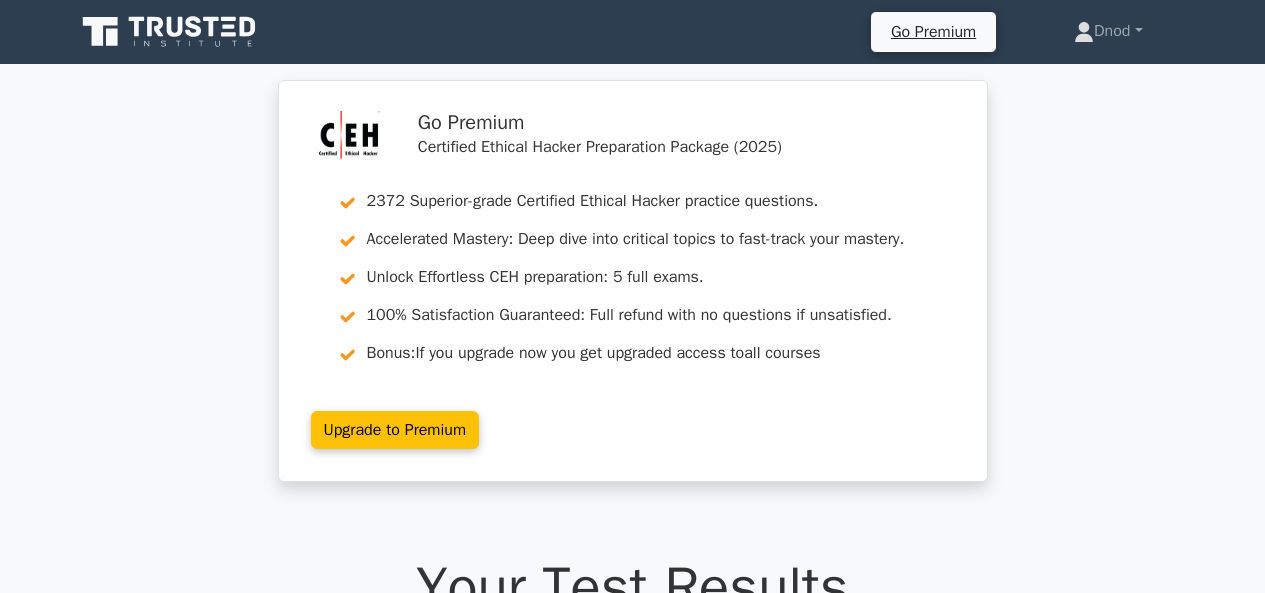 scroll, scrollTop: 0, scrollLeft: 0, axis: both 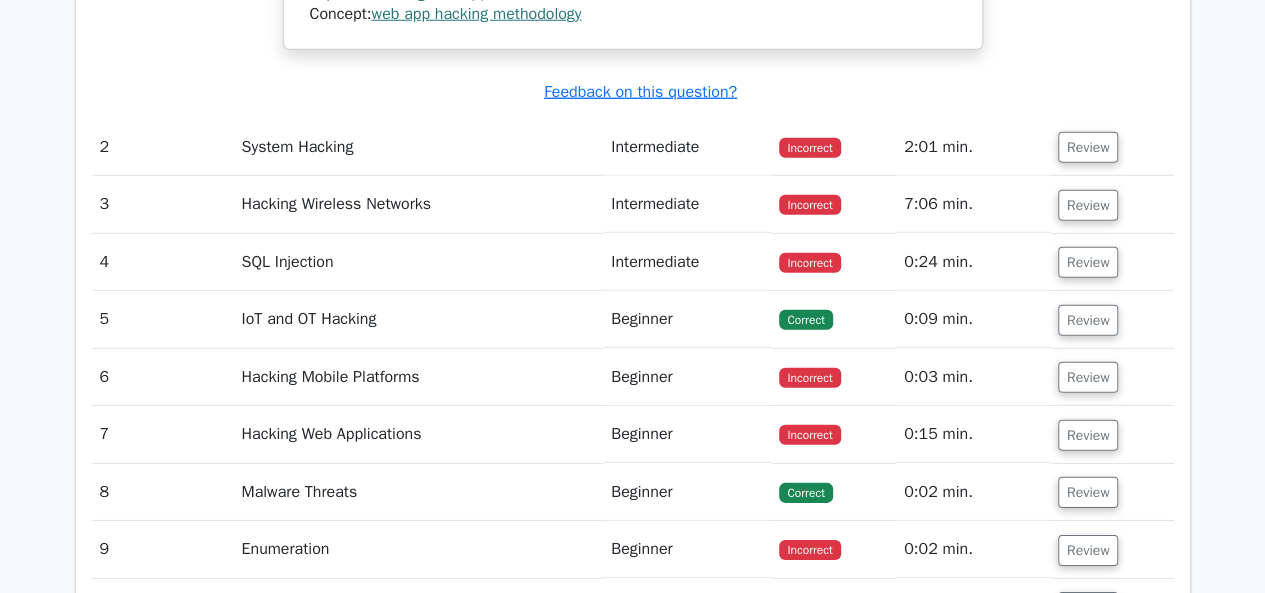 click on "Correct" at bounding box center (805, 320) 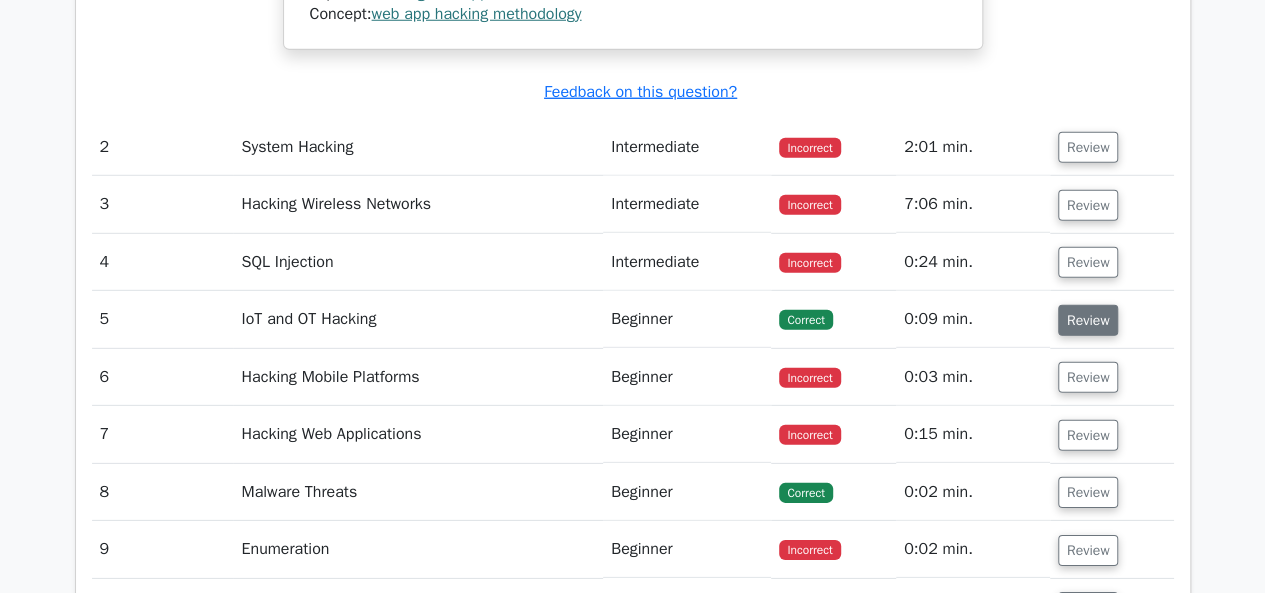 click on "Review" at bounding box center (1088, 320) 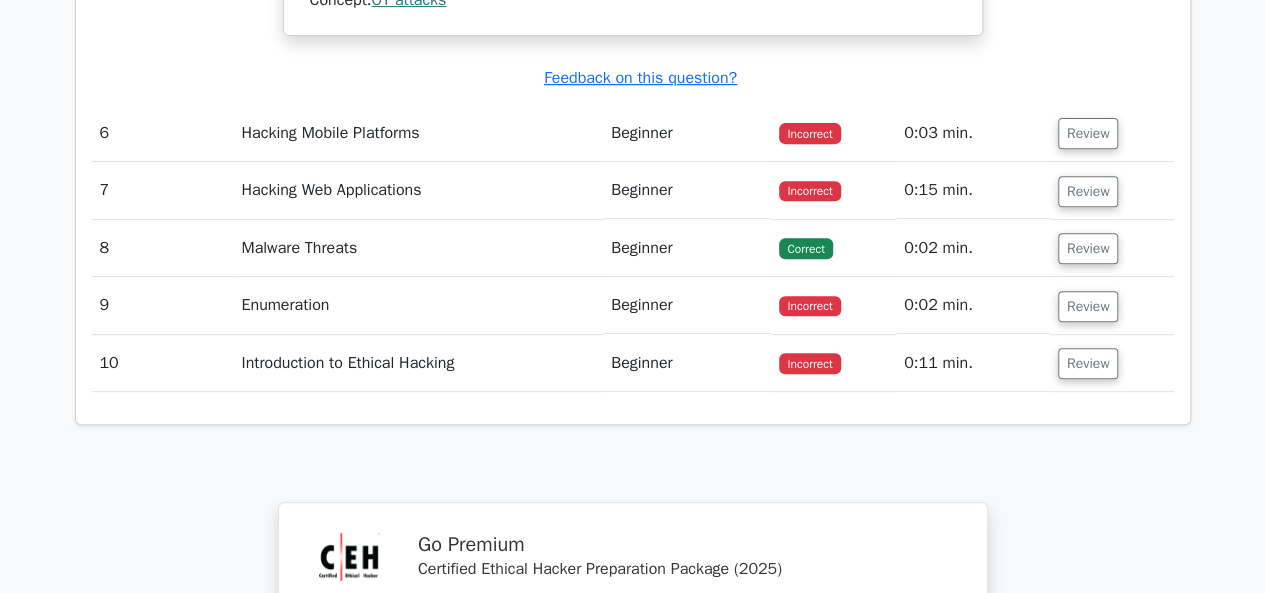 scroll, scrollTop: 4135, scrollLeft: 0, axis: vertical 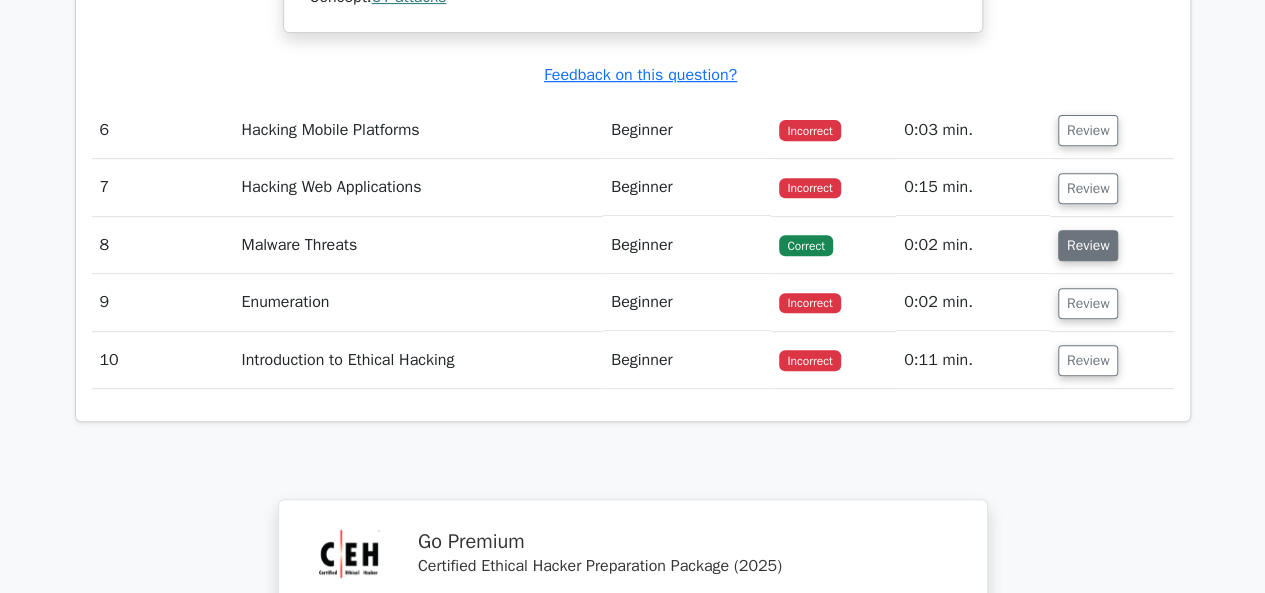 click on "Review" at bounding box center (1088, 245) 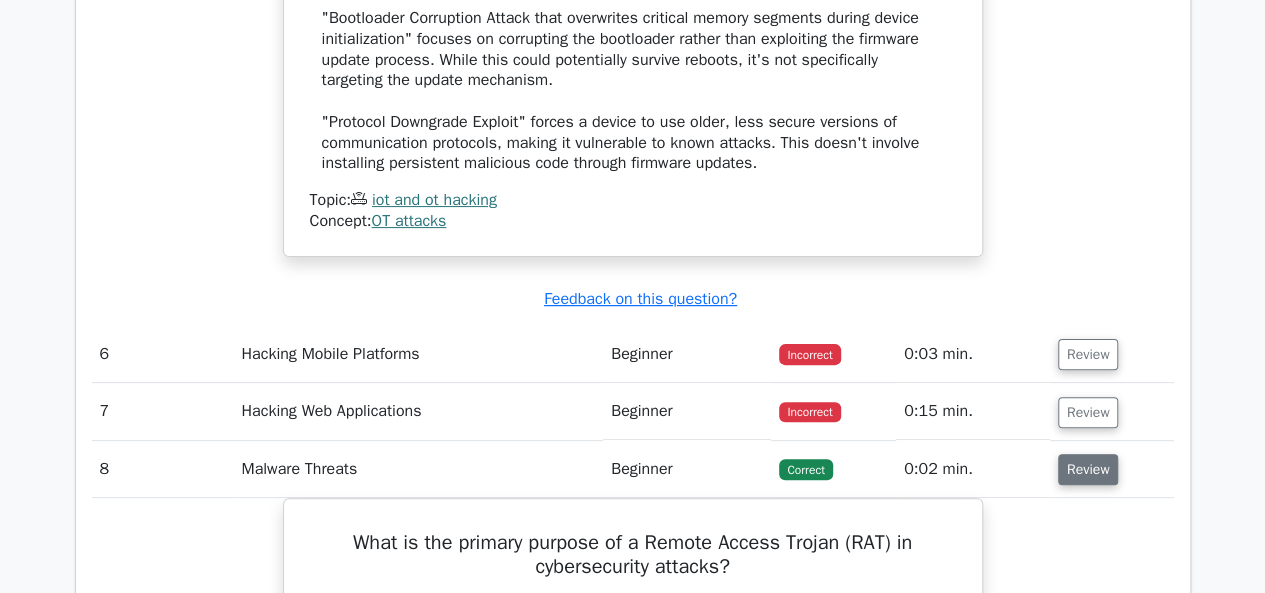 scroll, scrollTop: 3905, scrollLeft: 0, axis: vertical 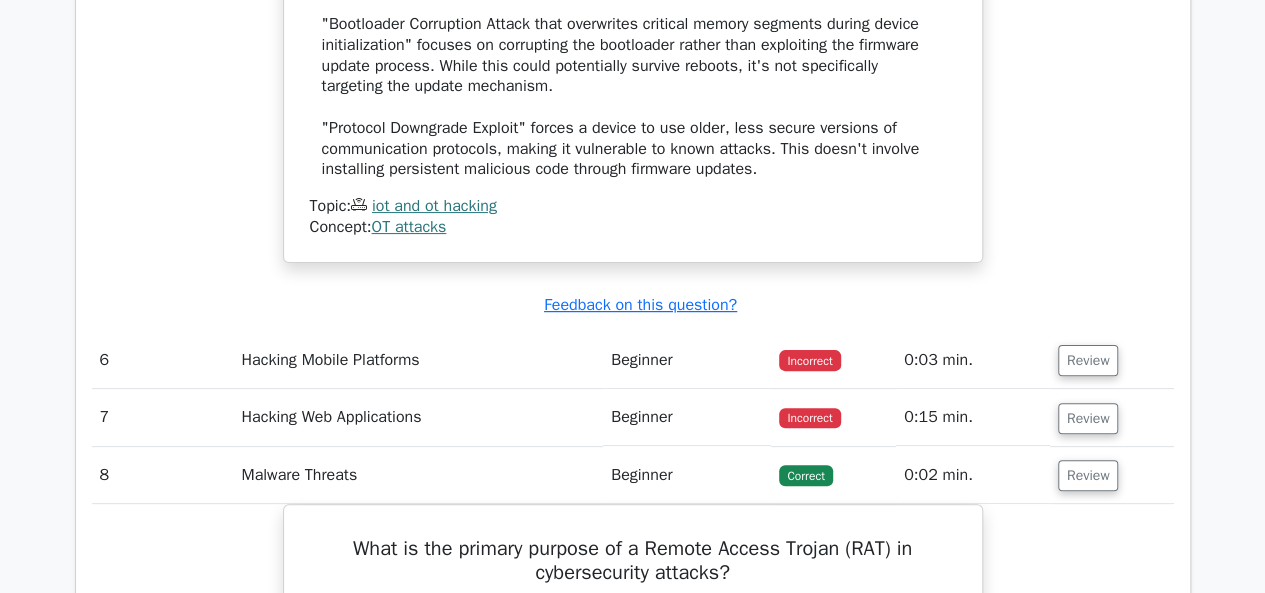 type 